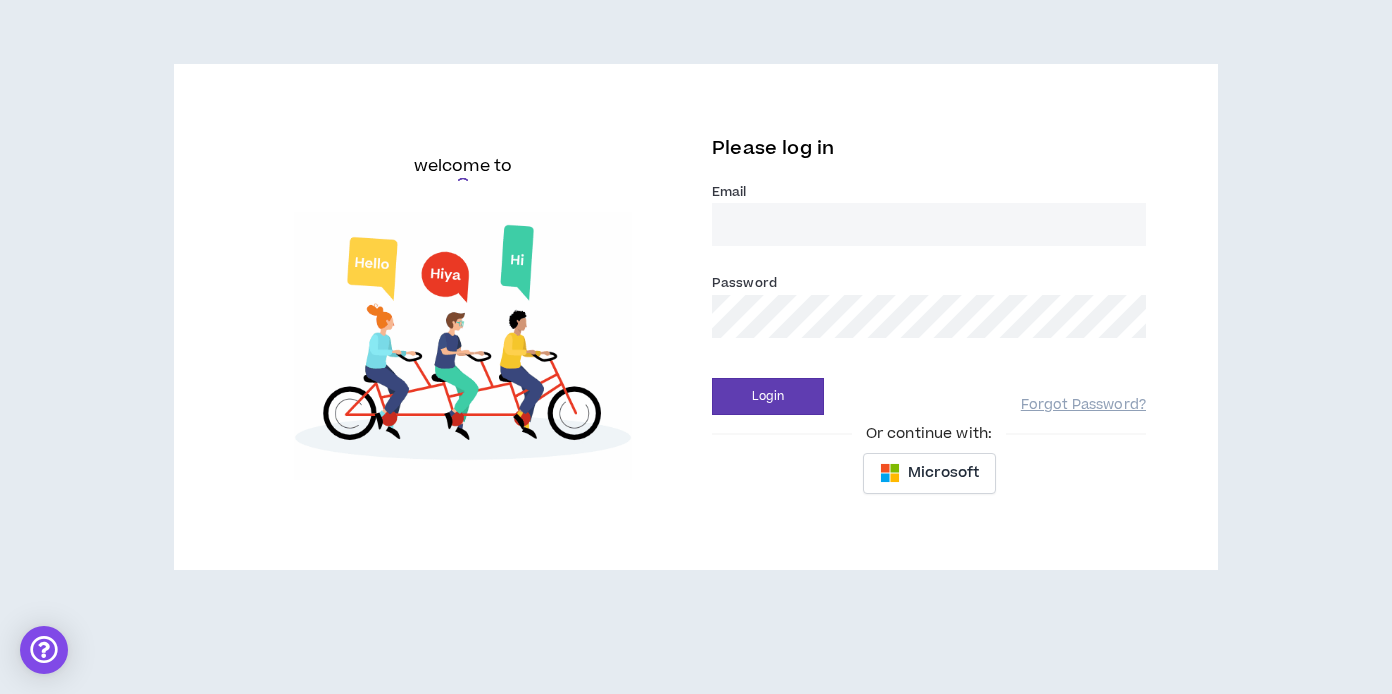 scroll, scrollTop: 0, scrollLeft: 0, axis: both 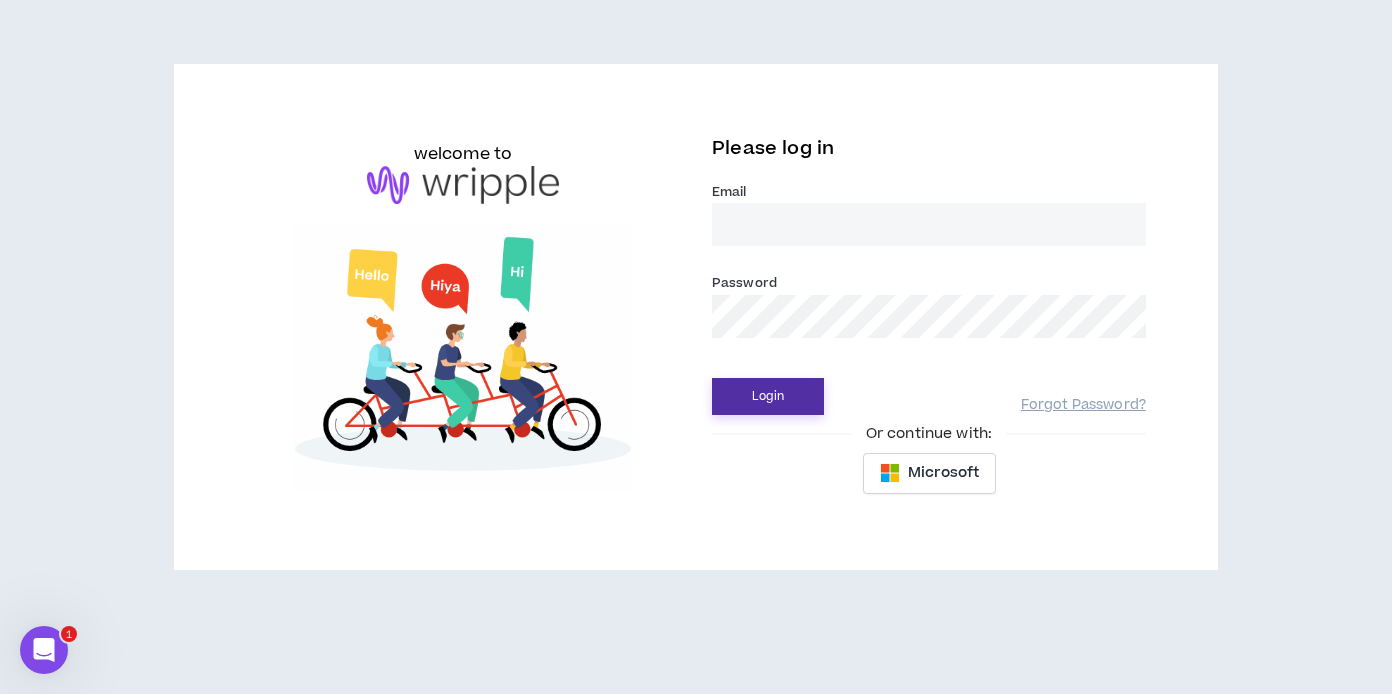type on "[EMAIL]" 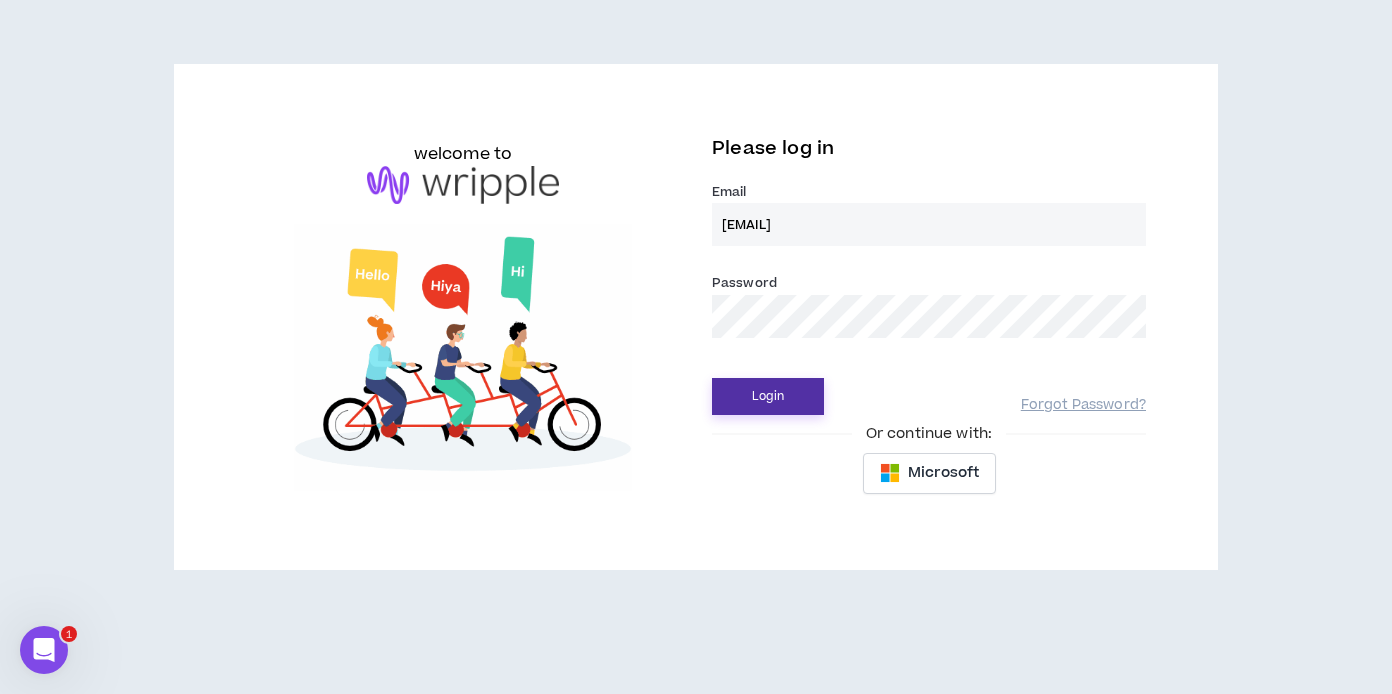 click on "Login" at bounding box center [768, 396] 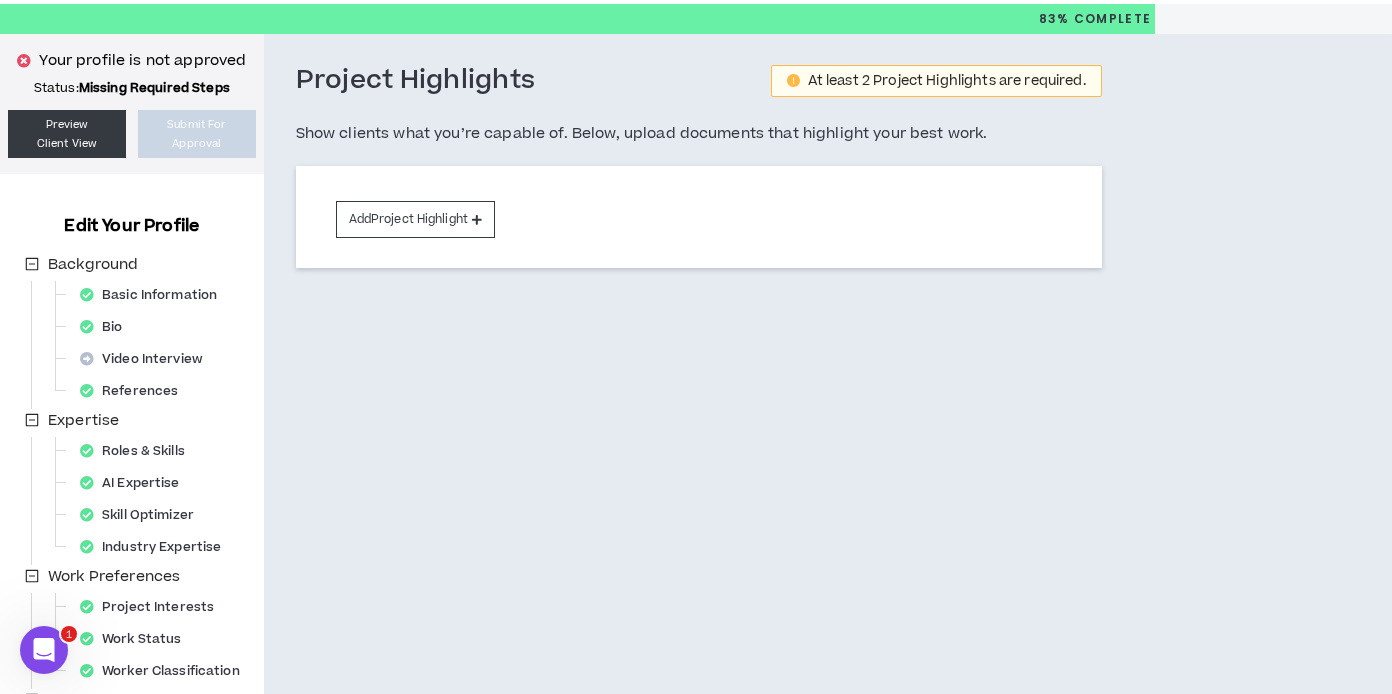 scroll, scrollTop: 58, scrollLeft: 0, axis: vertical 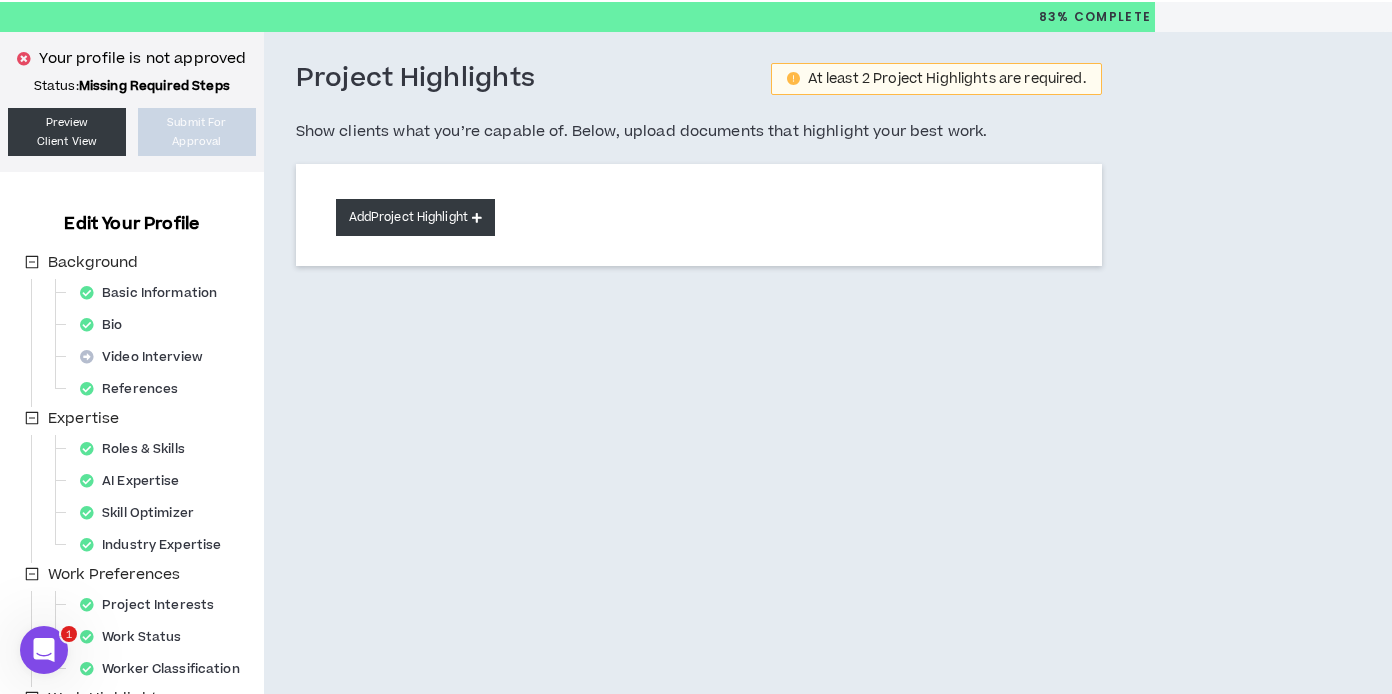 click on "Add  Project Highlight" at bounding box center [415, 217] 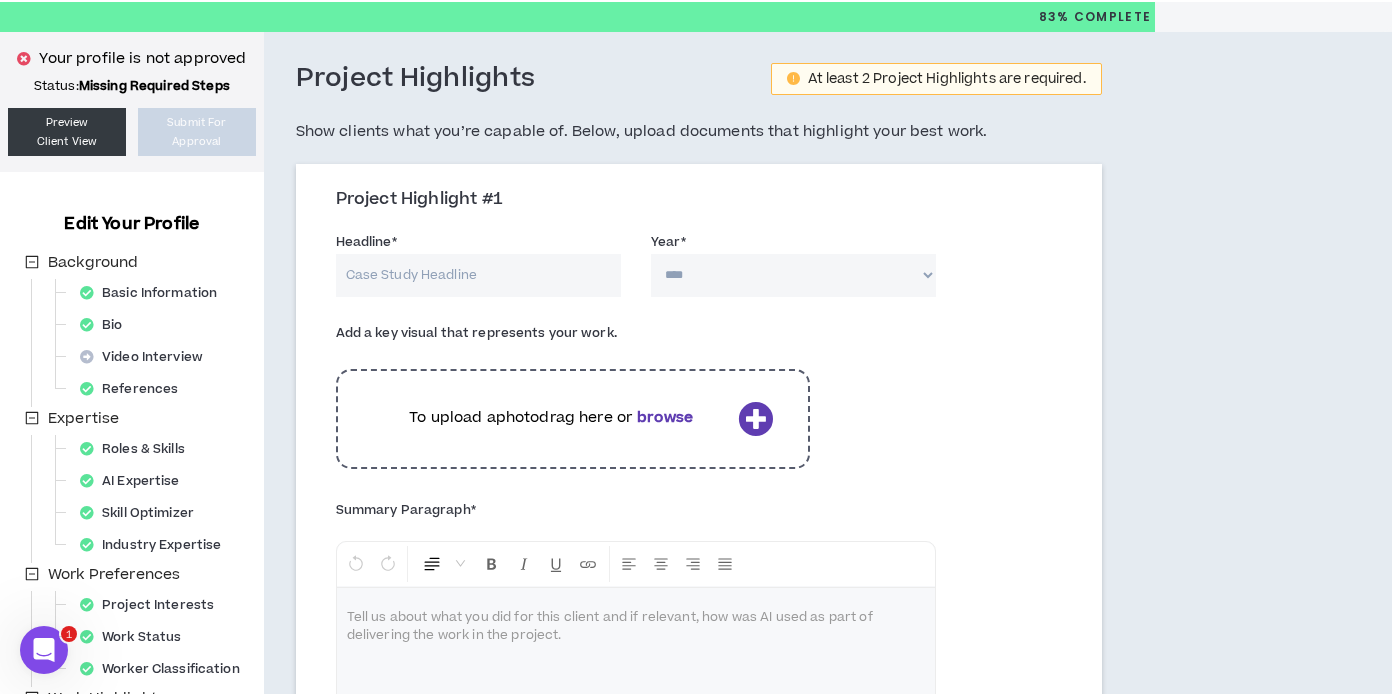 click on "Headline  *" at bounding box center (478, 275) 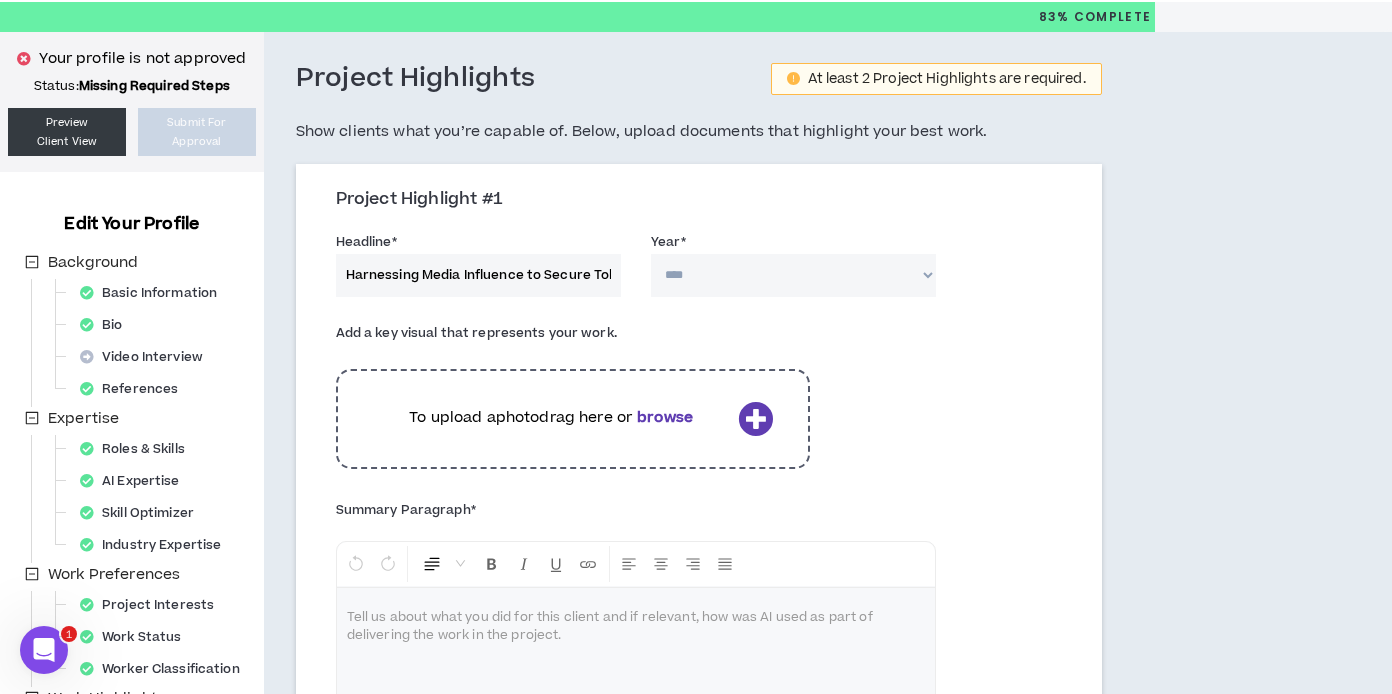 scroll, scrollTop: 0, scrollLeft: 189, axis: horizontal 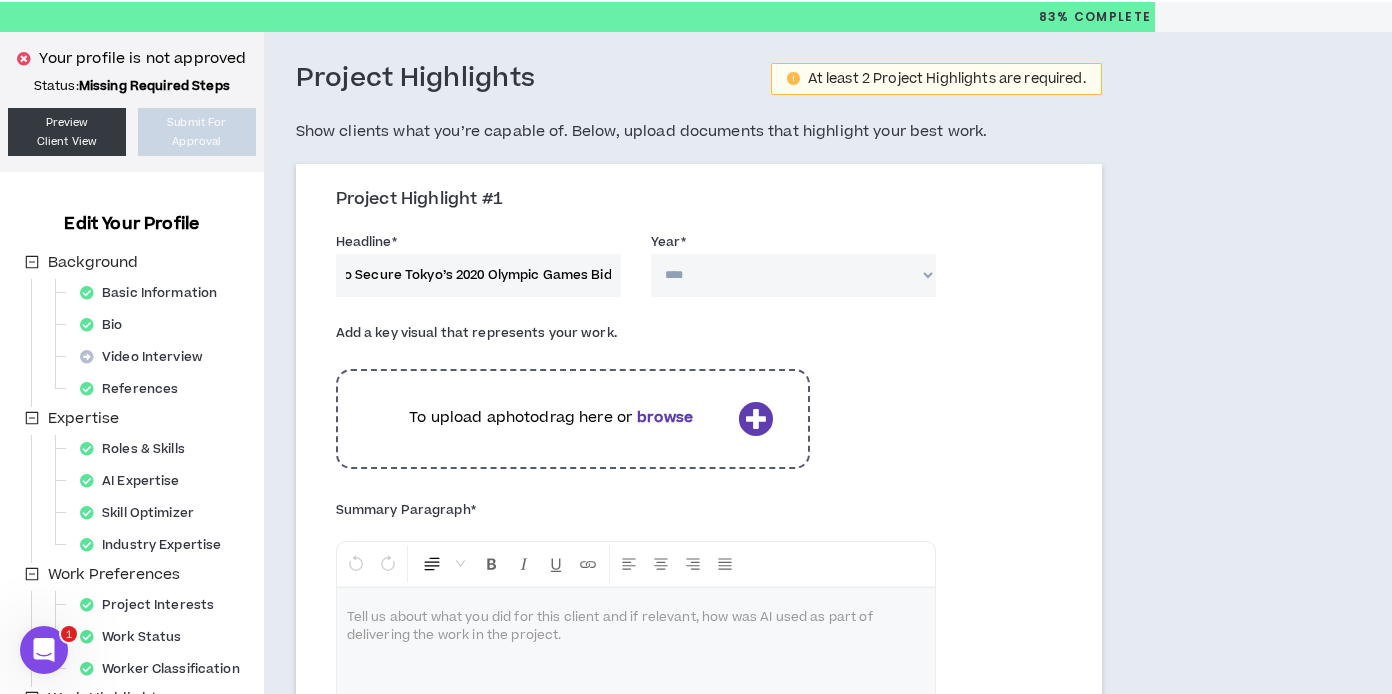 type on "Harnessing Media Influence to Secure Tokyo’s 2020 Olympic Games Bid" 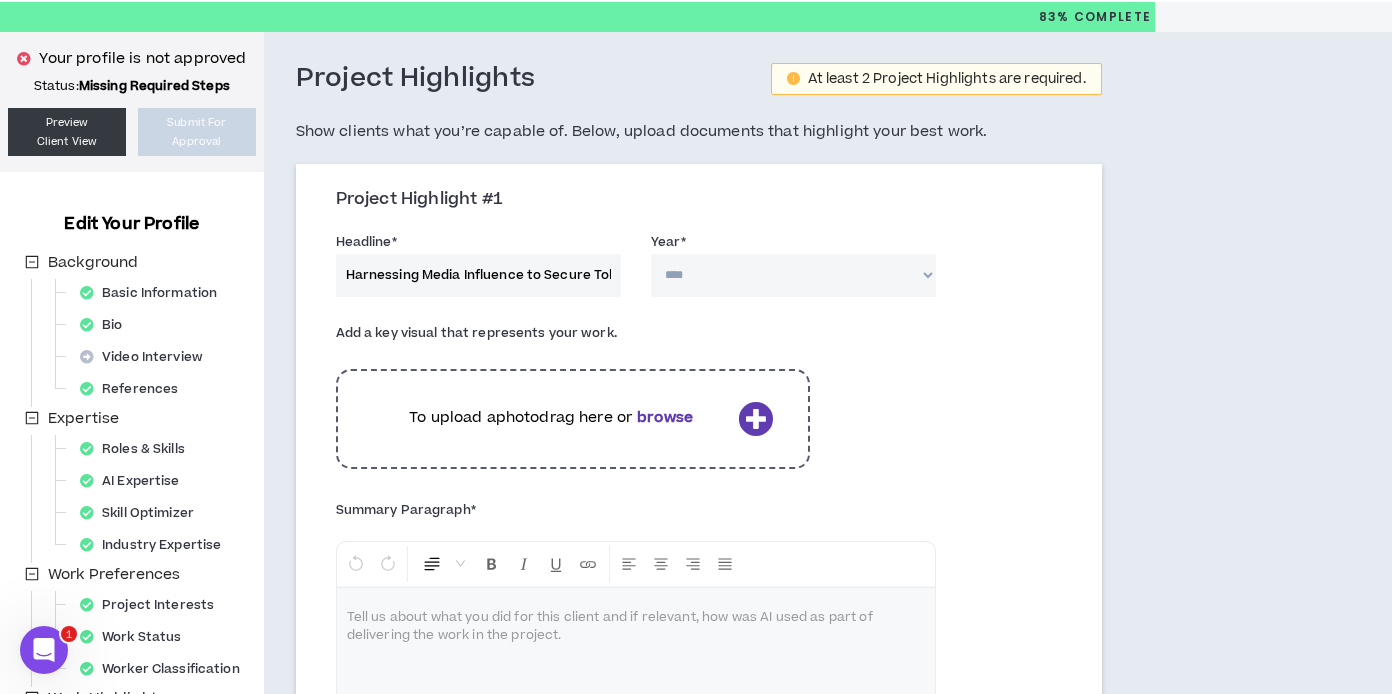 select on "****" 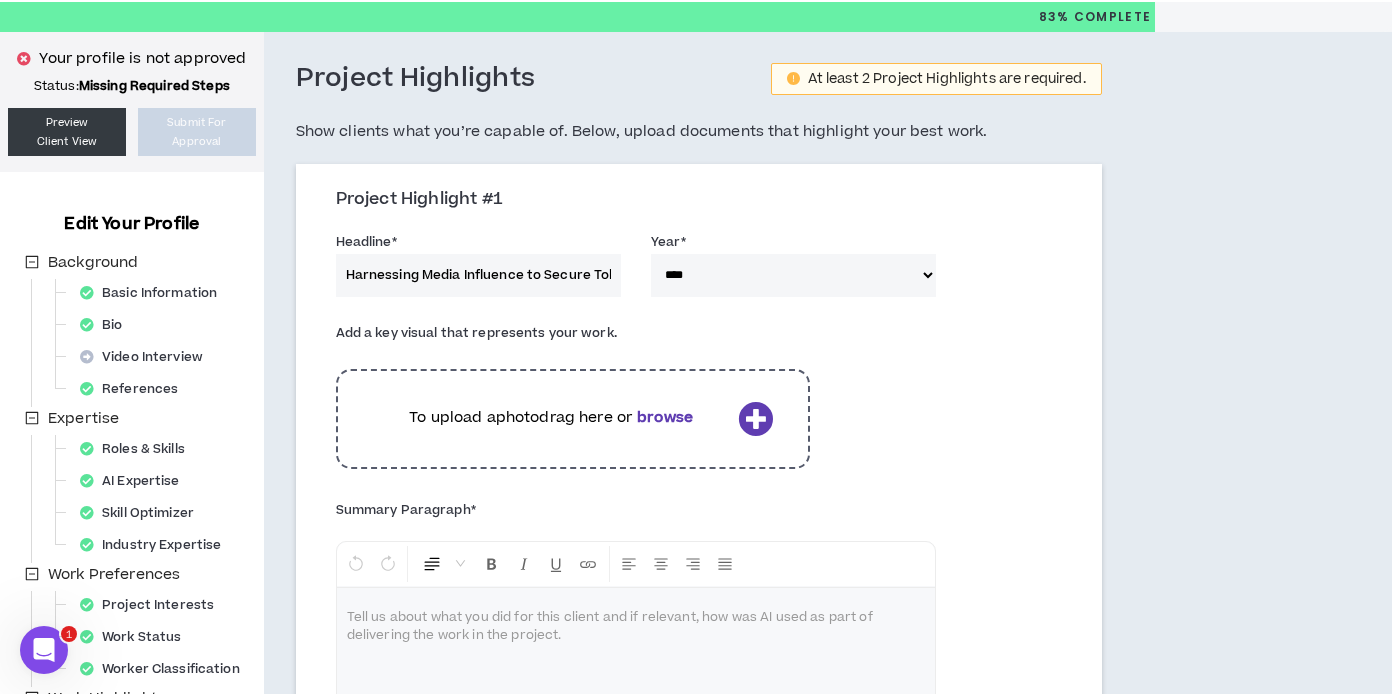 click on "browse" at bounding box center [665, 417] 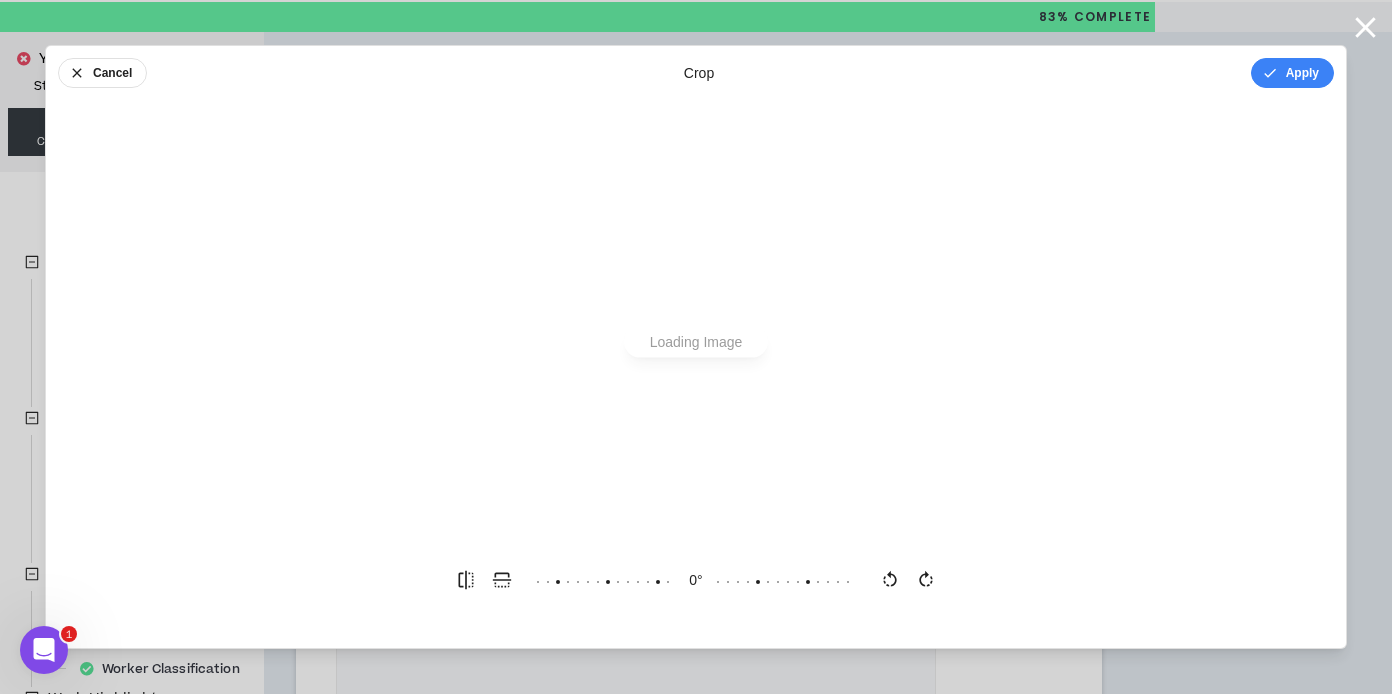 scroll, scrollTop: 0, scrollLeft: 0, axis: both 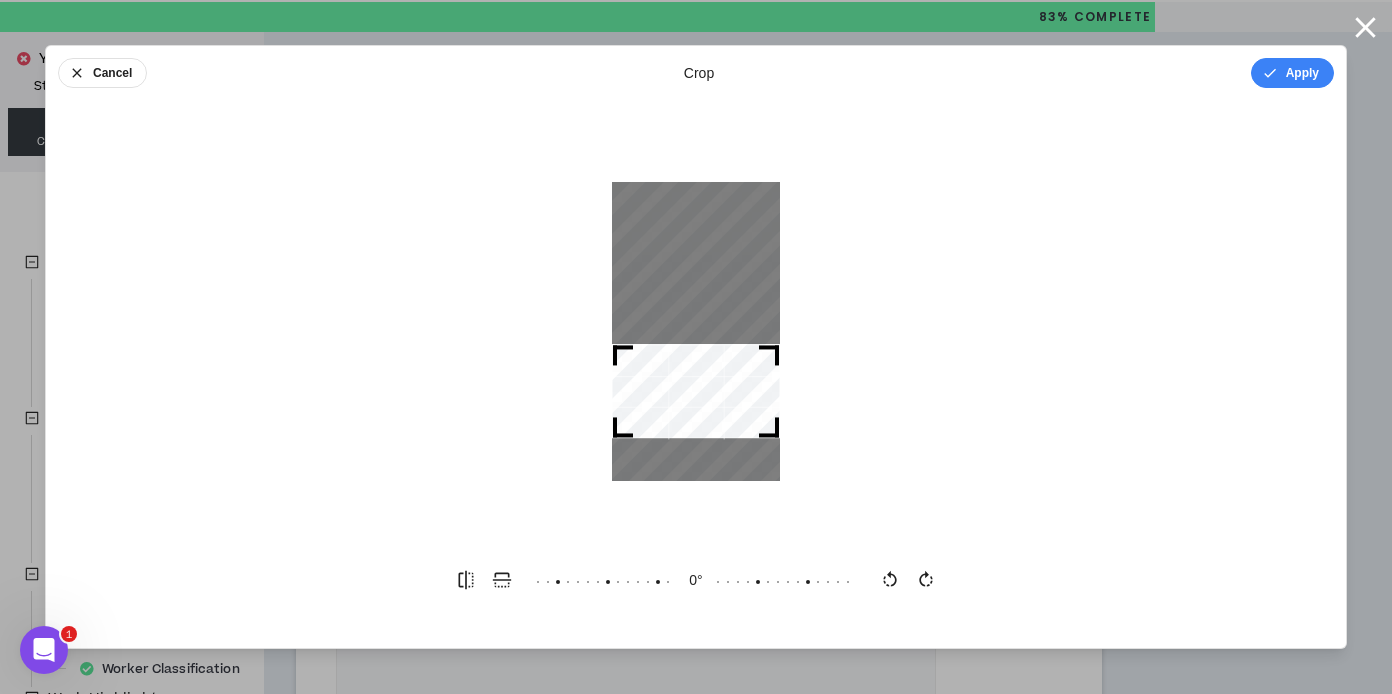 drag, startPoint x: 721, startPoint y: 324, endPoint x: 718, endPoint y: 397, distance: 73.061615 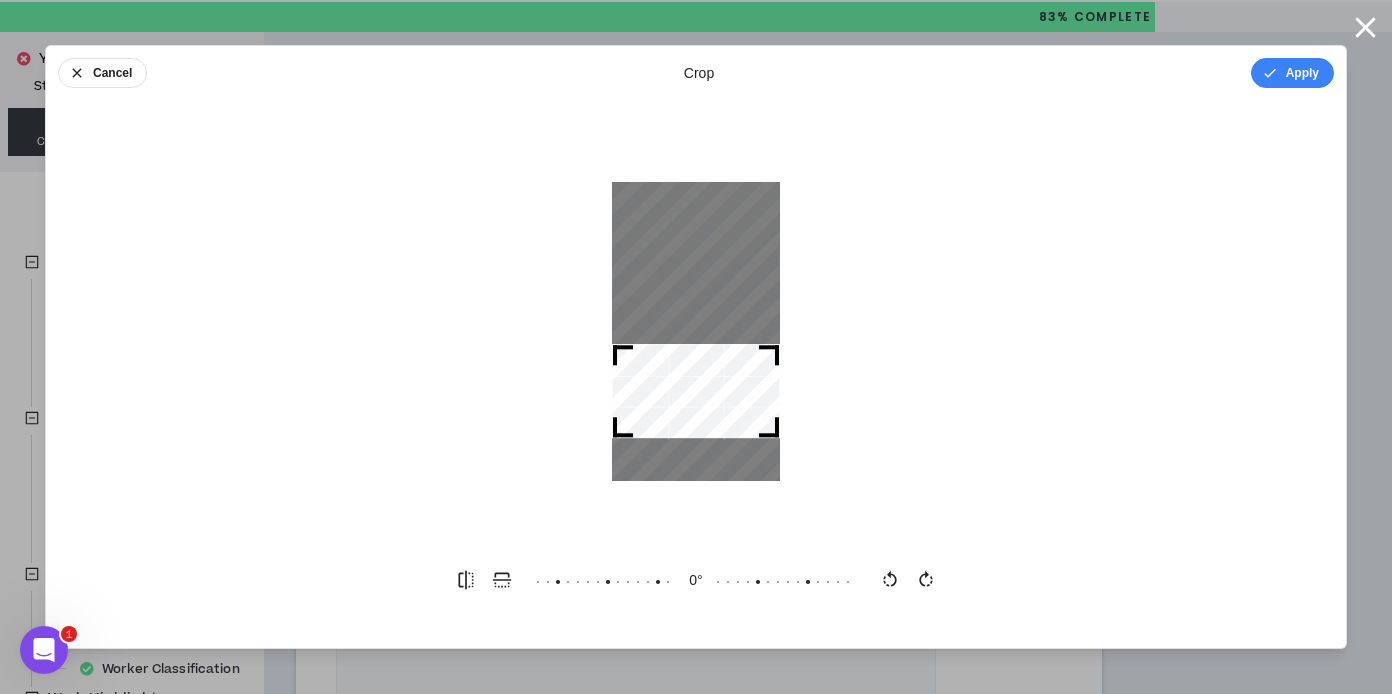 drag, startPoint x: 765, startPoint y: 431, endPoint x: 810, endPoint y: 430, distance: 45.01111 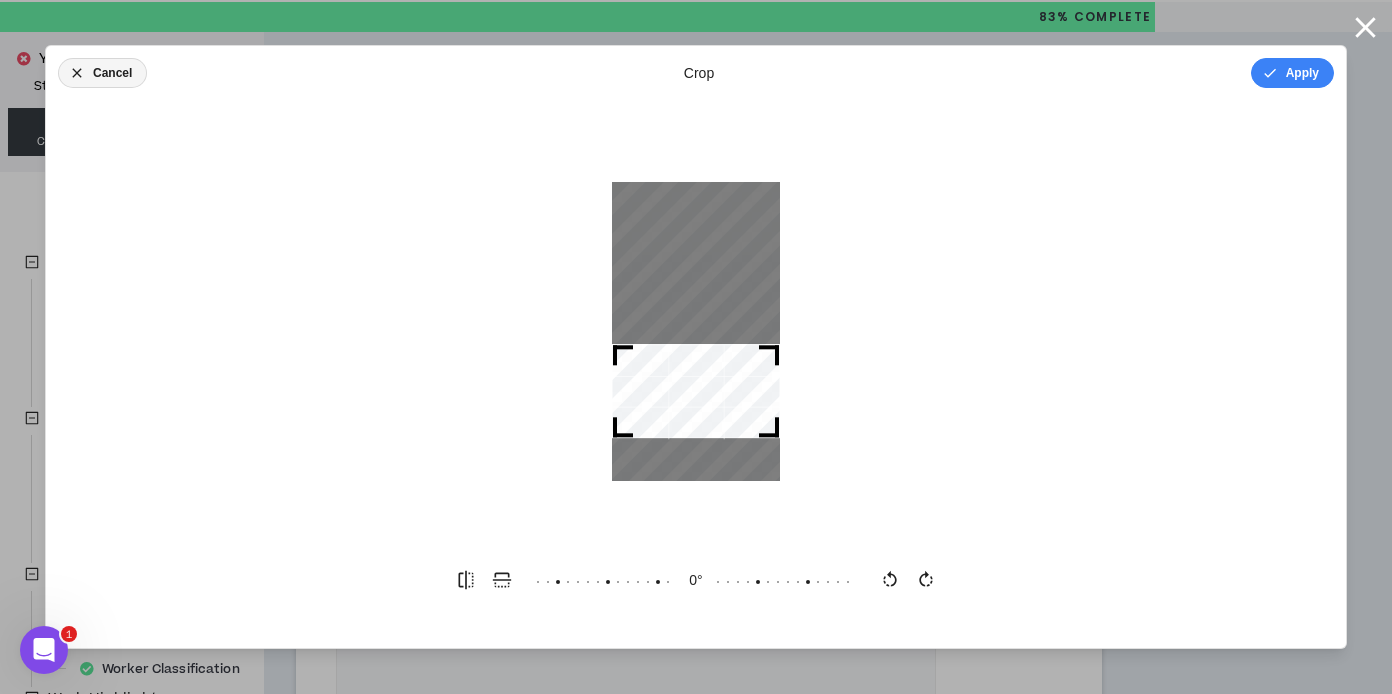 click on "Cancel" at bounding box center (102, 73) 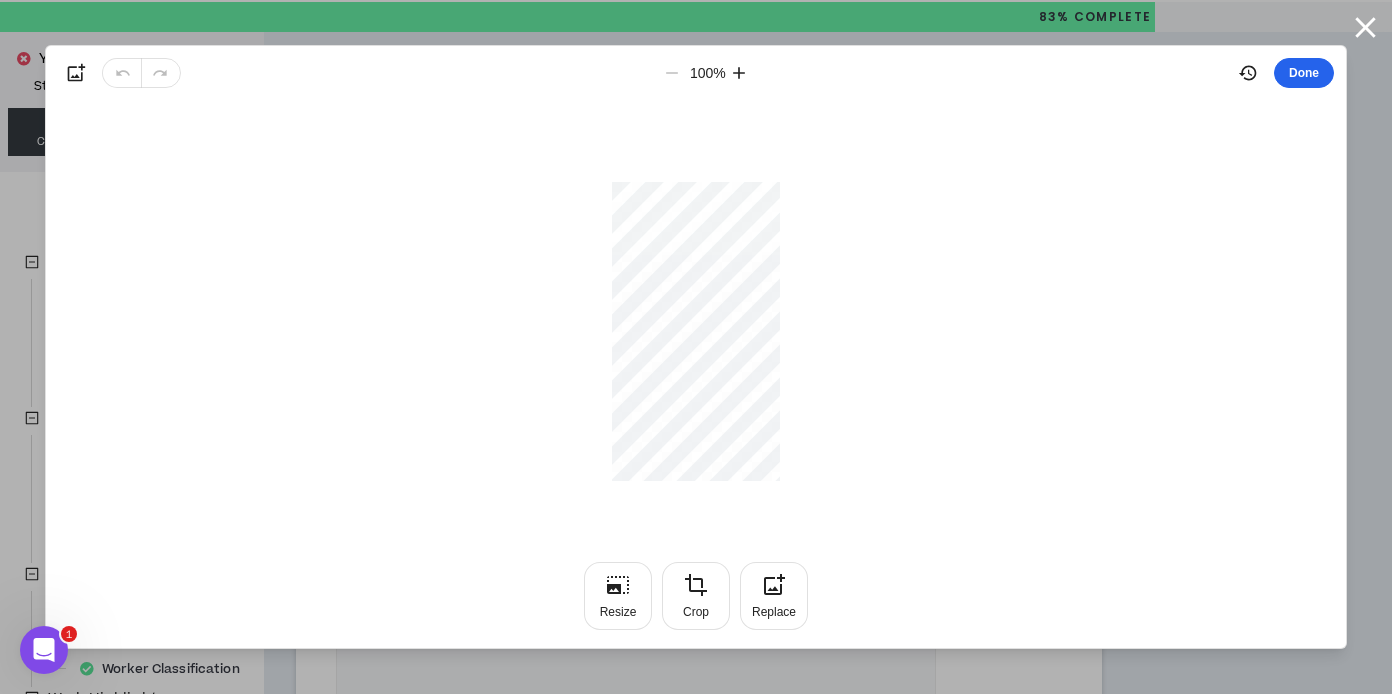 click on "Done" at bounding box center [1304, 73] 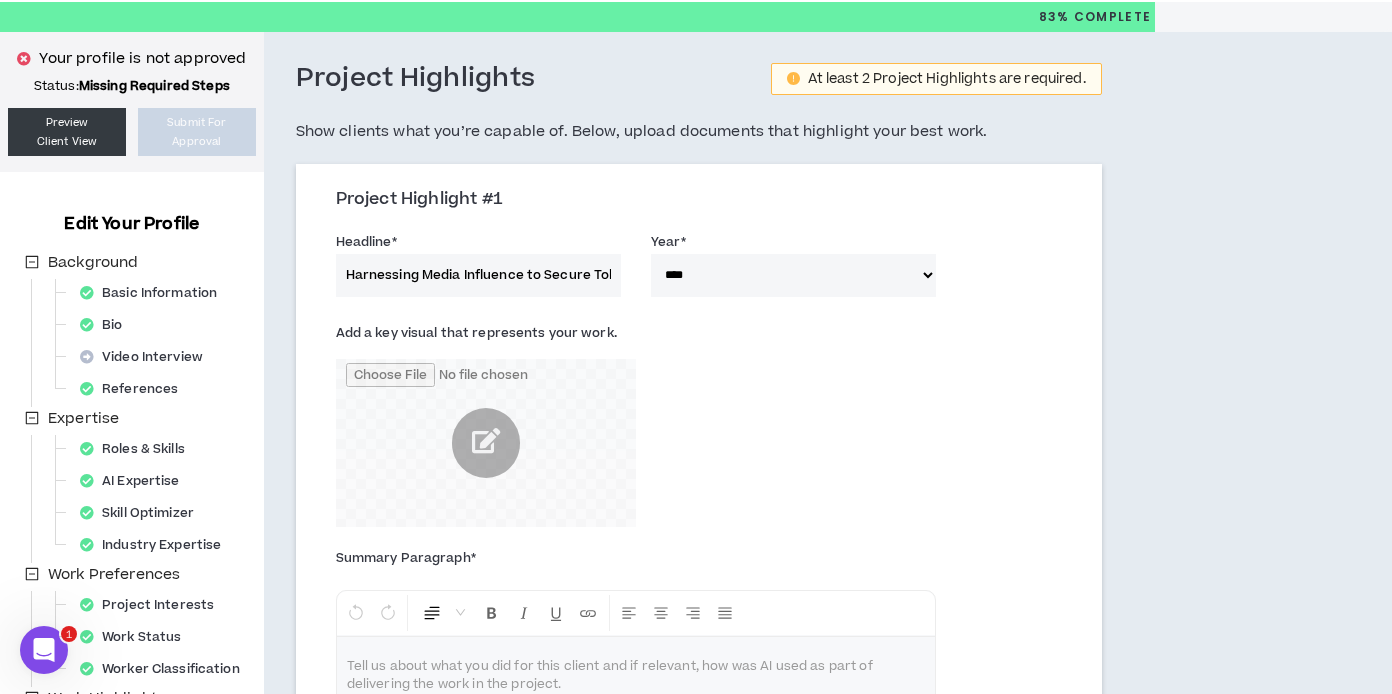 click on "Add a key visual that represents your work." at bounding box center (573, 422) 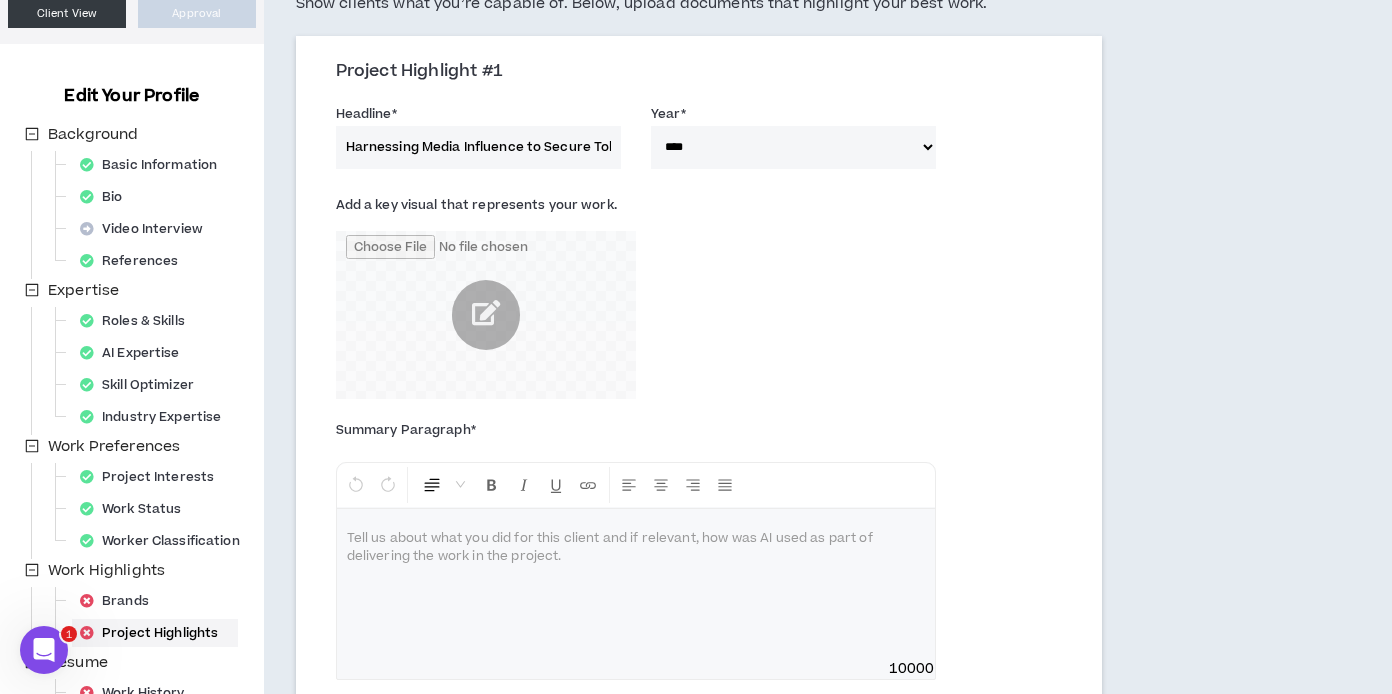 scroll, scrollTop: 191, scrollLeft: 0, axis: vertical 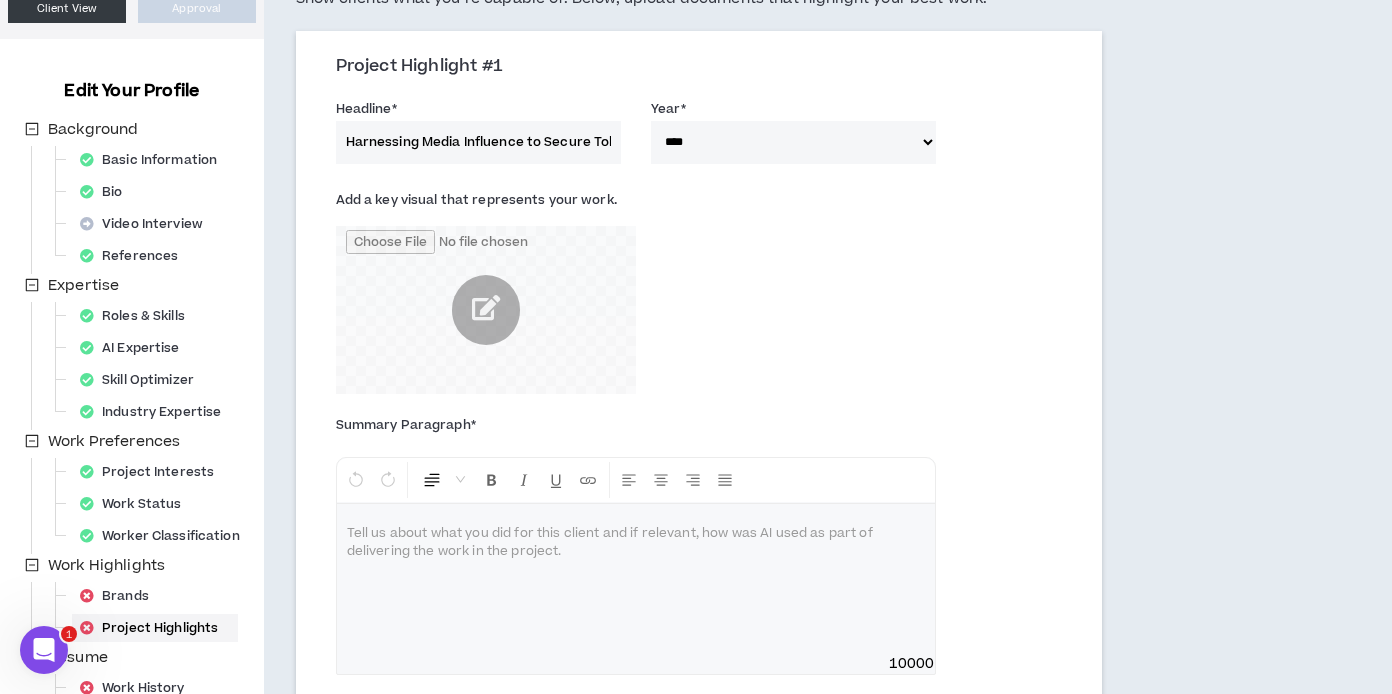 click at bounding box center (636, 534) 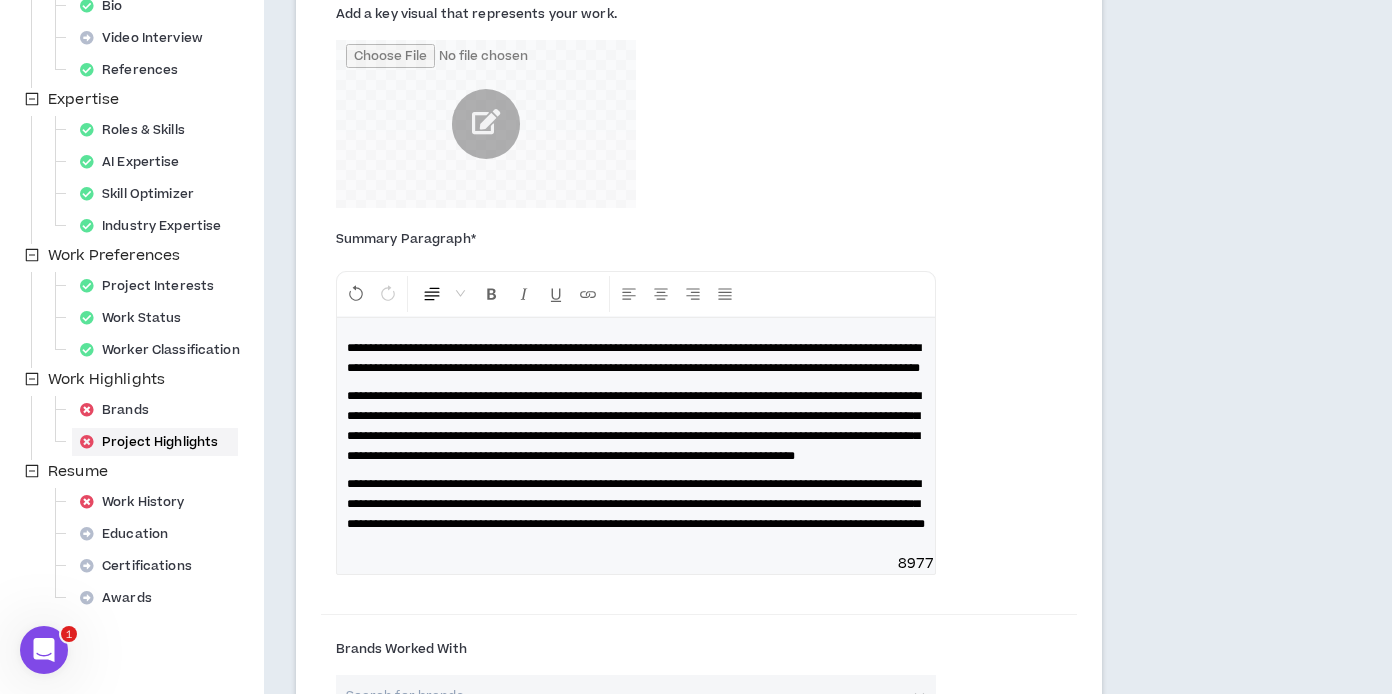 scroll, scrollTop: 298, scrollLeft: 0, axis: vertical 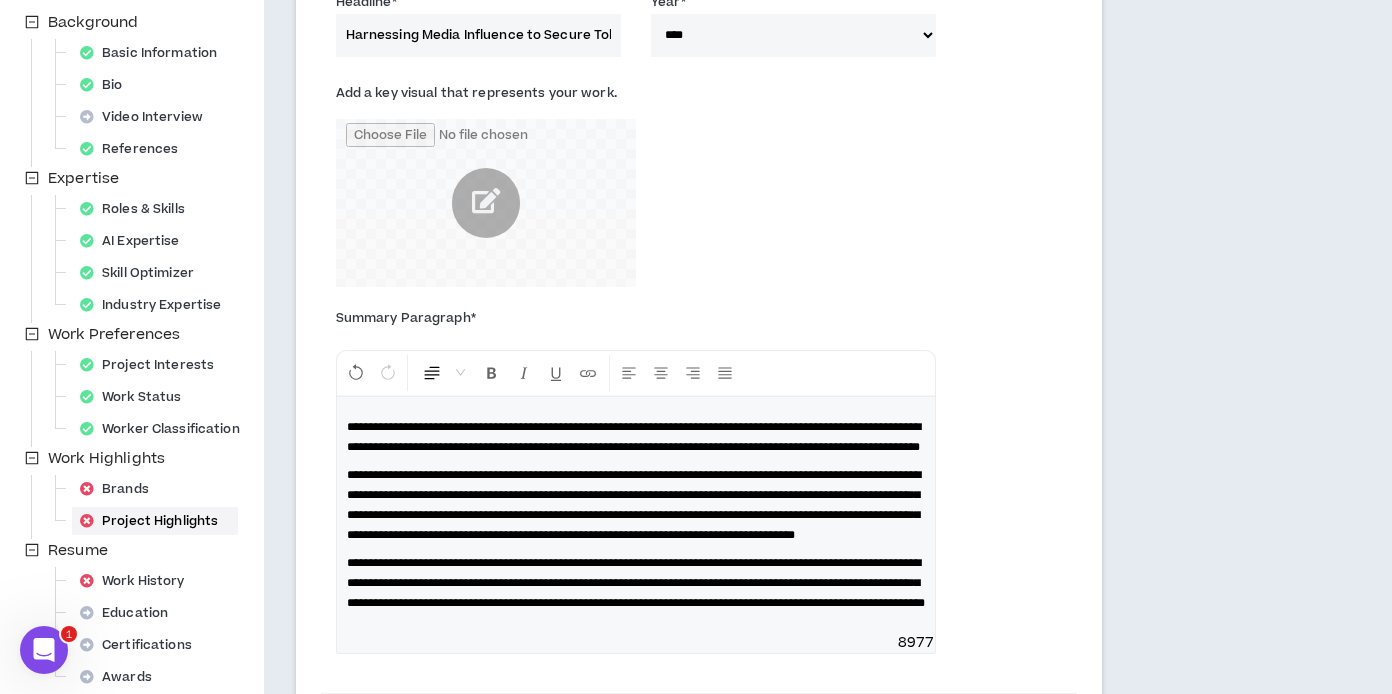 click on "**********" at bounding box center [634, 437] 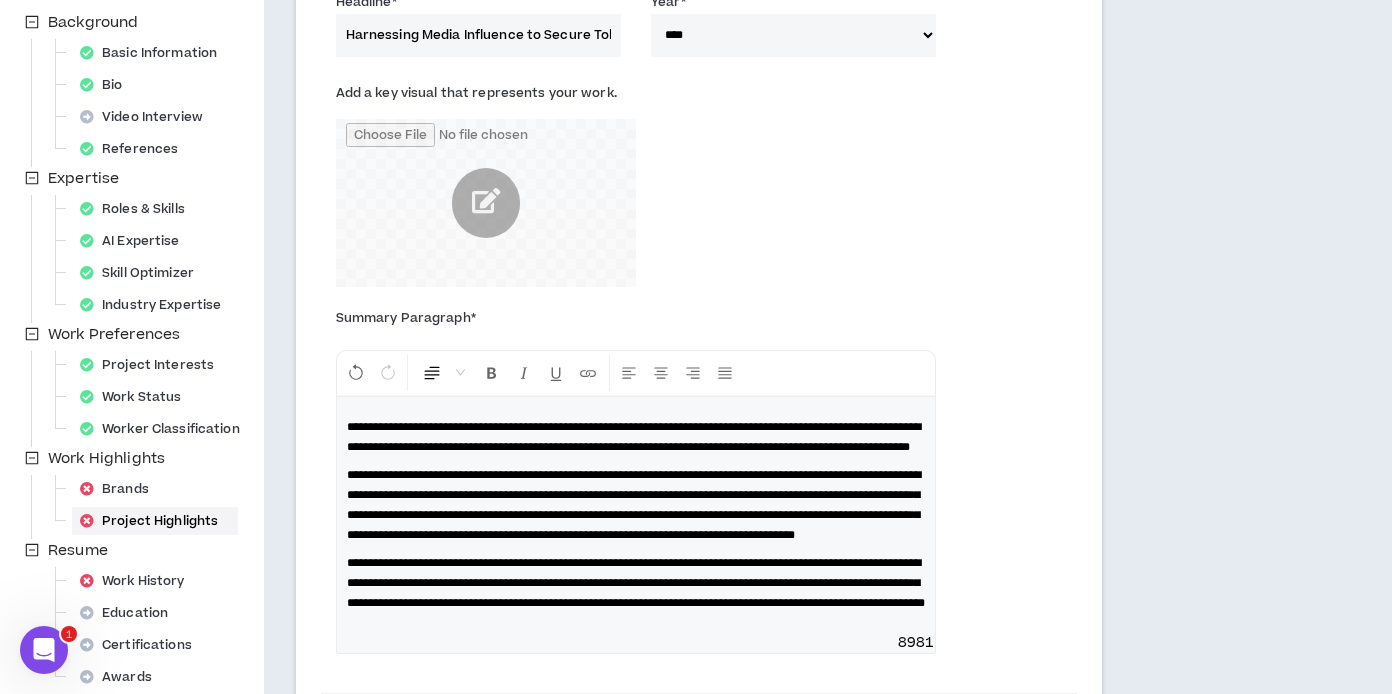 type 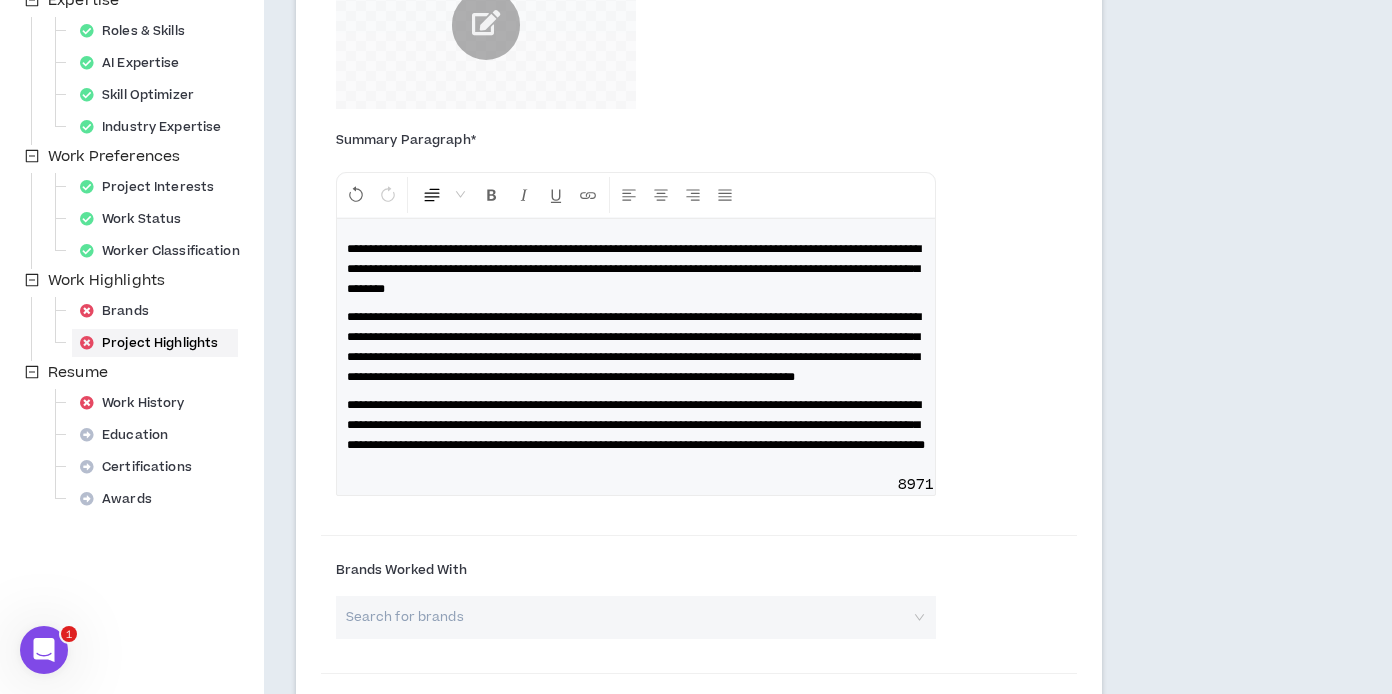 scroll, scrollTop: 470, scrollLeft: 0, axis: vertical 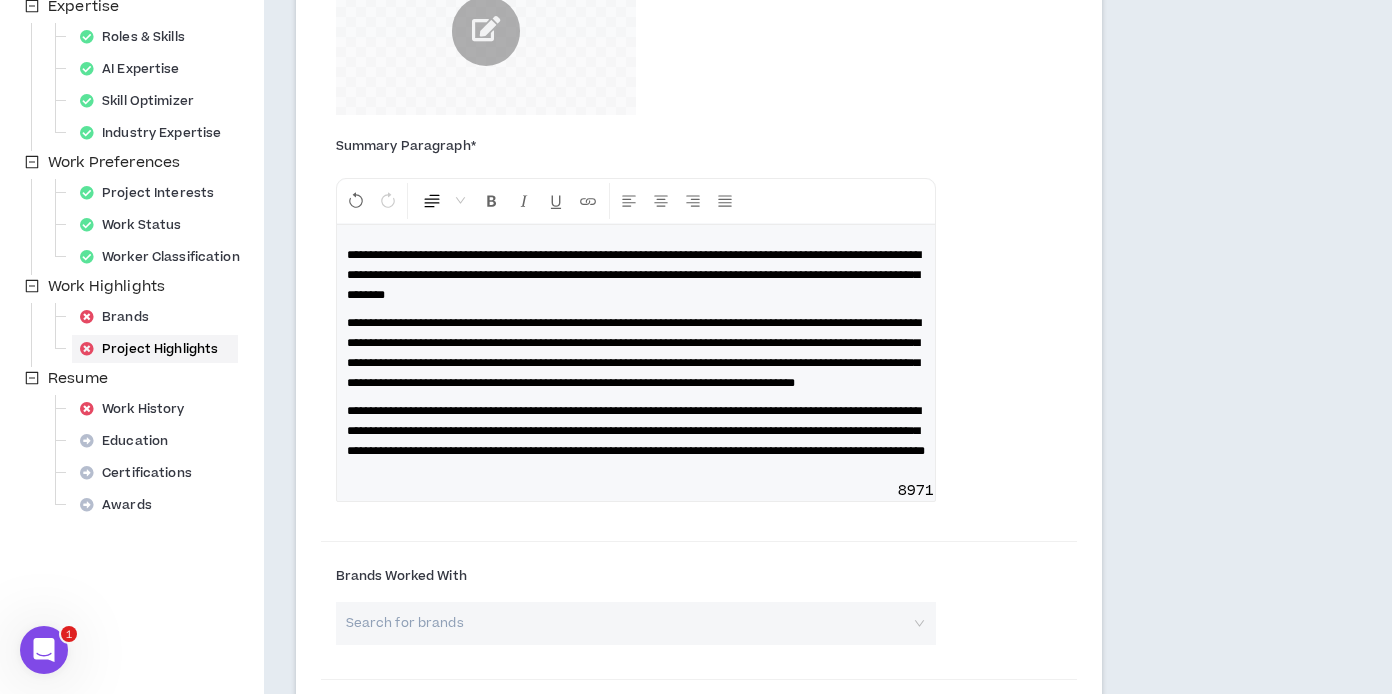 click on "**********" at bounding box center (636, 353) 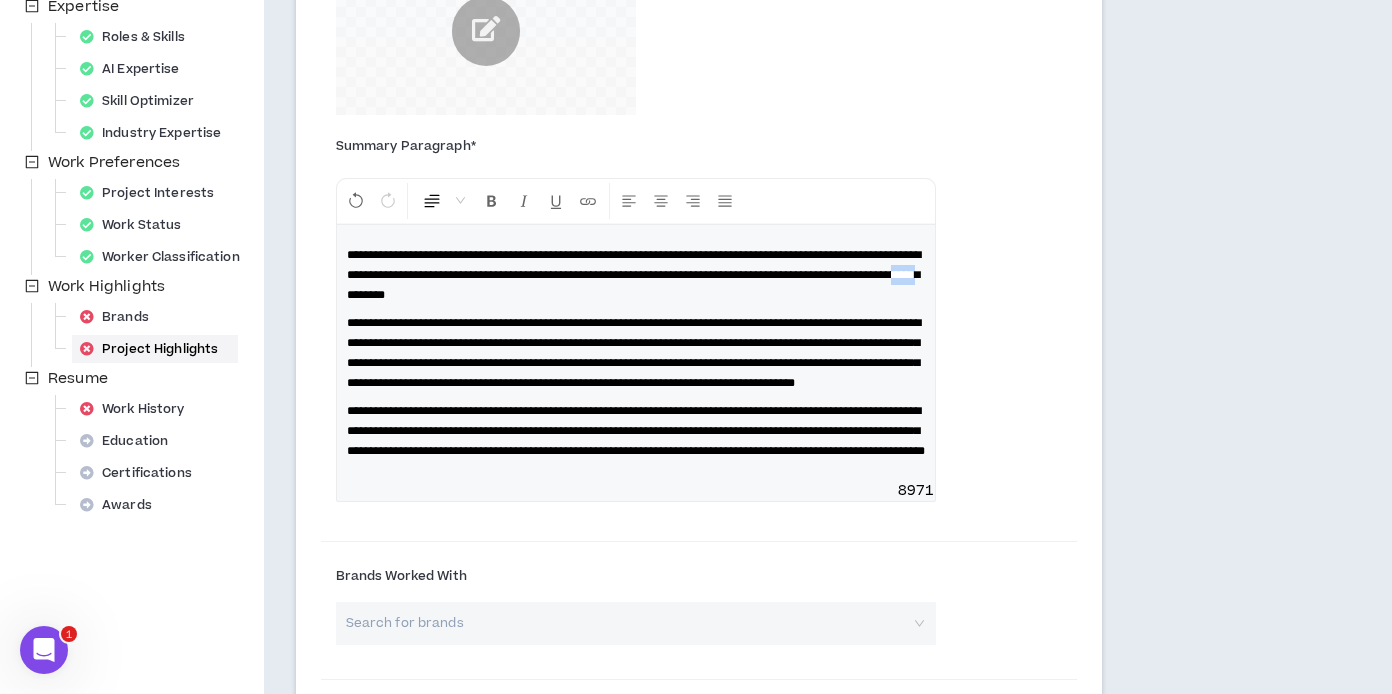 click on "**********" at bounding box center [634, 275] 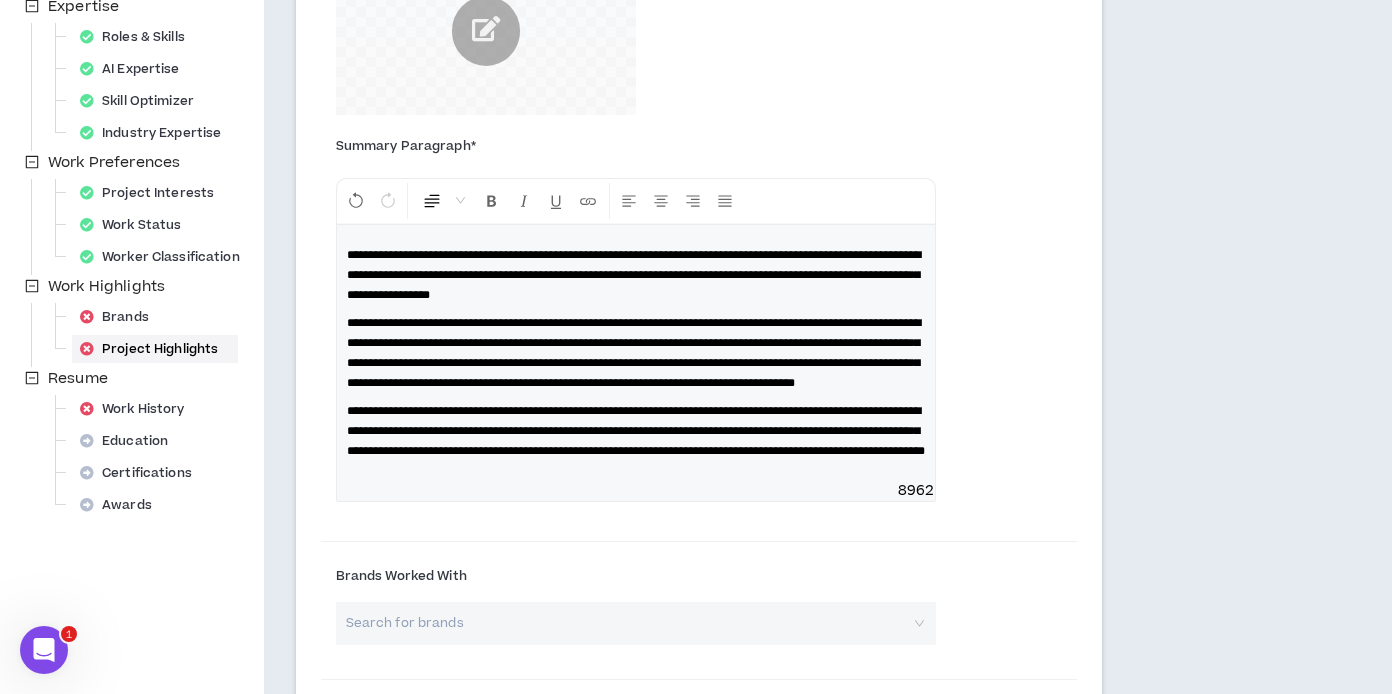 click on "**********" at bounding box center [634, 353] 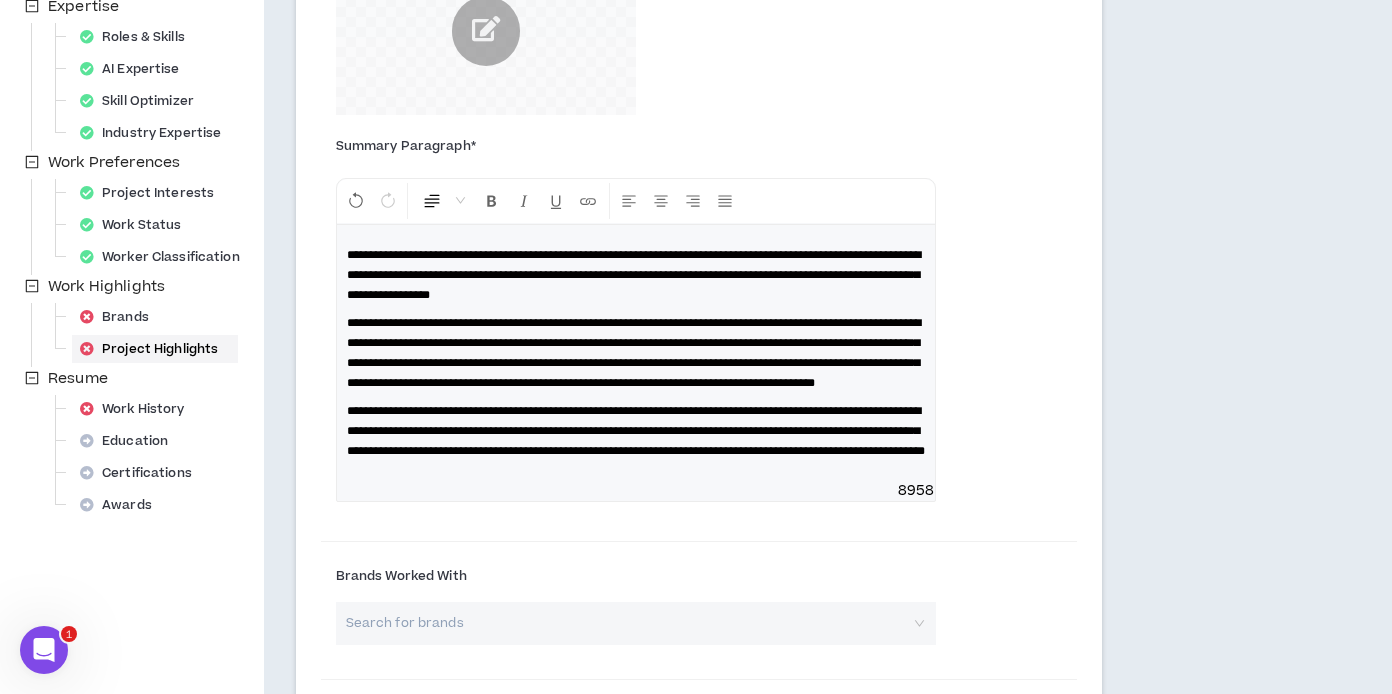 click on "**********" at bounding box center [634, 353] 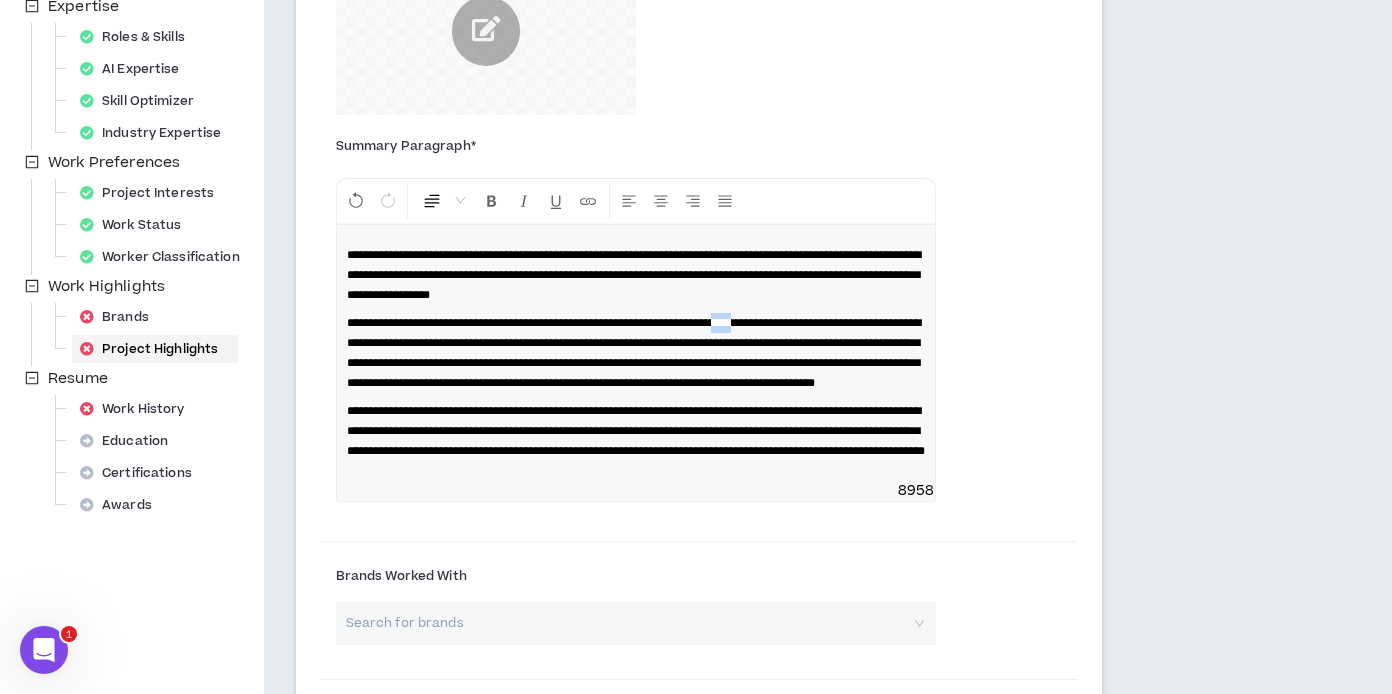 click on "**********" at bounding box center [634, 353] 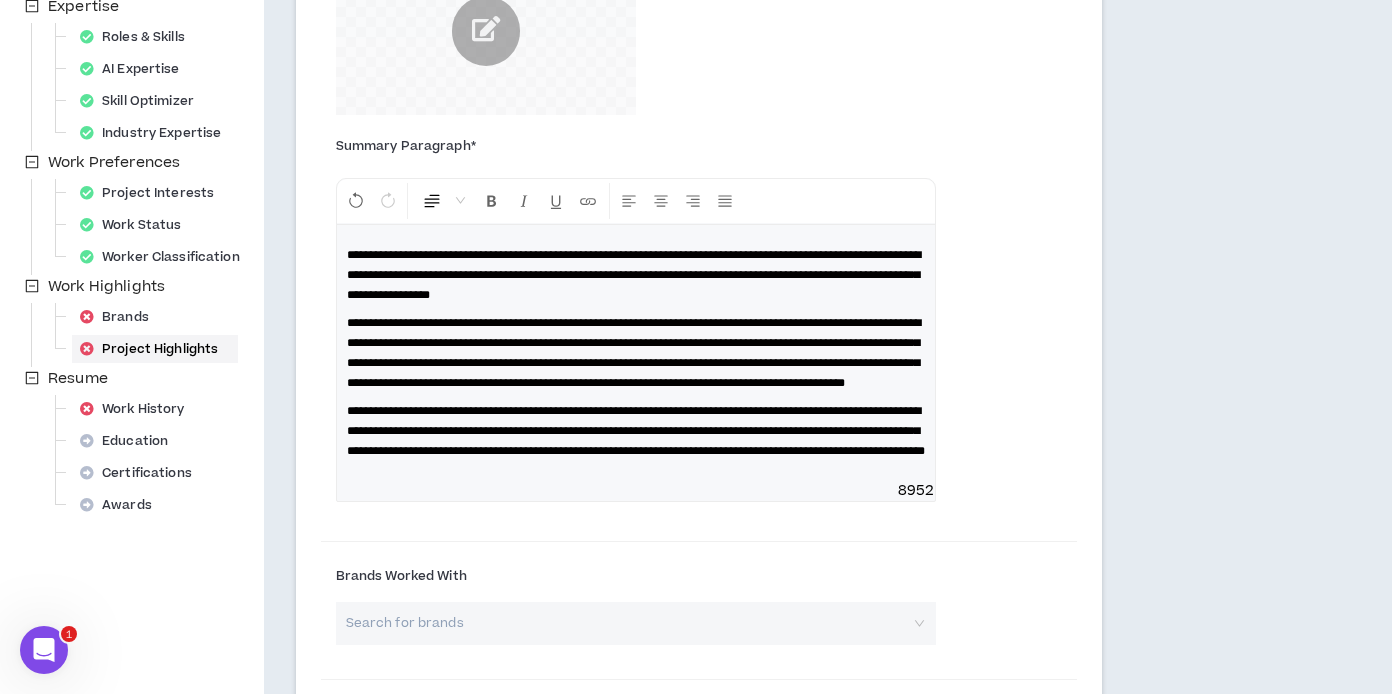 click on "**********" at bounding box center (634, 353) 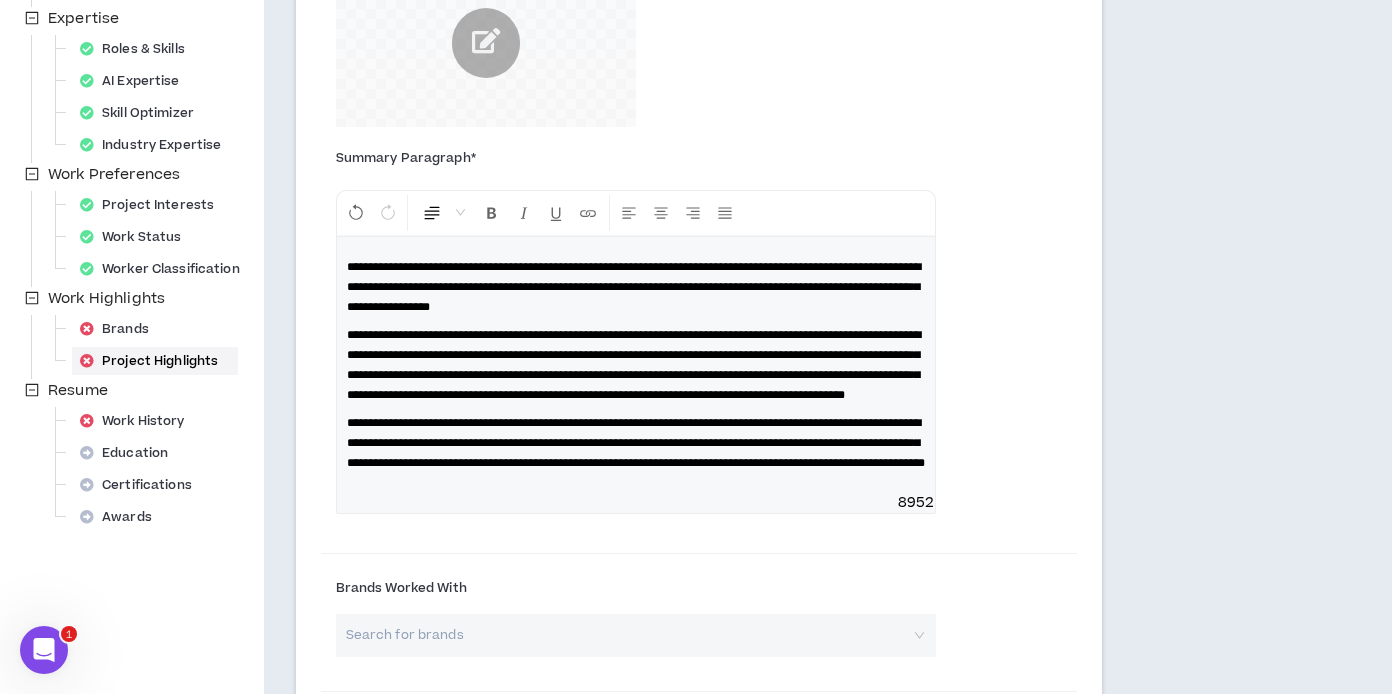 scroll, scrollTop: 474, scrollLeft: 0, axis: vertical 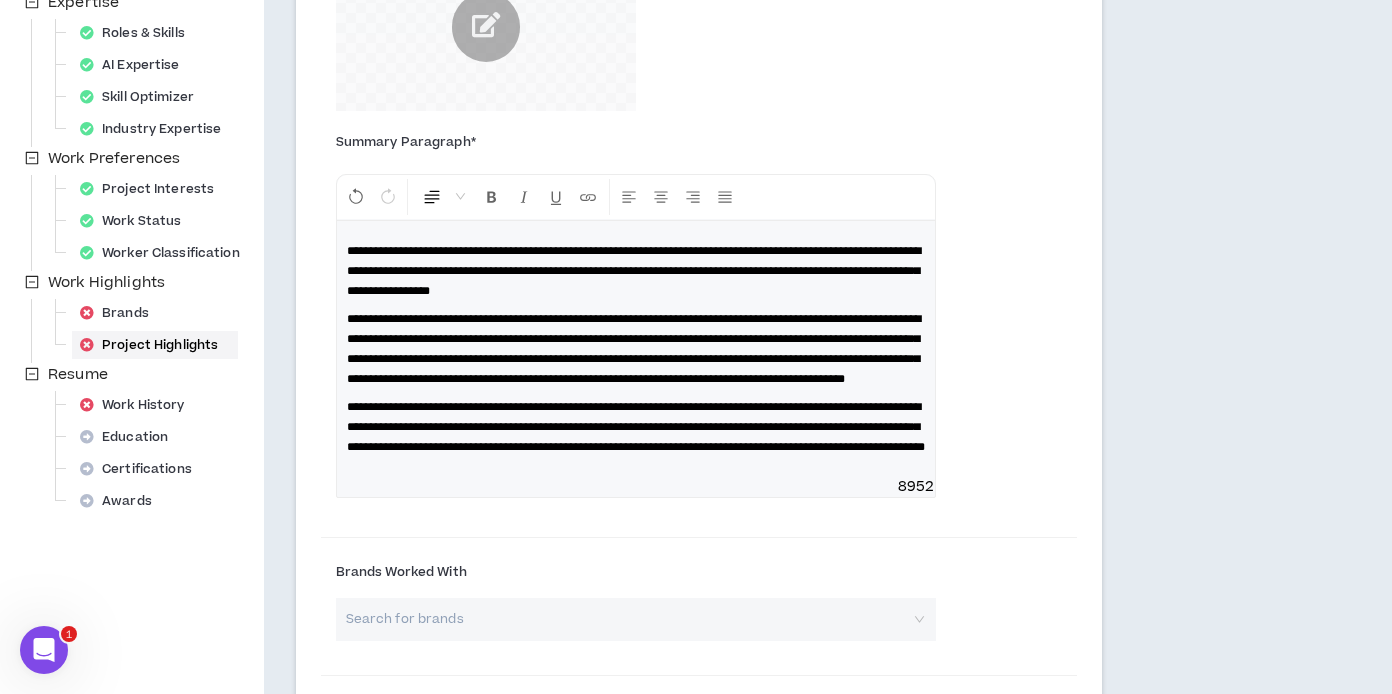 click on "**********" at bounding box center (634, 271) 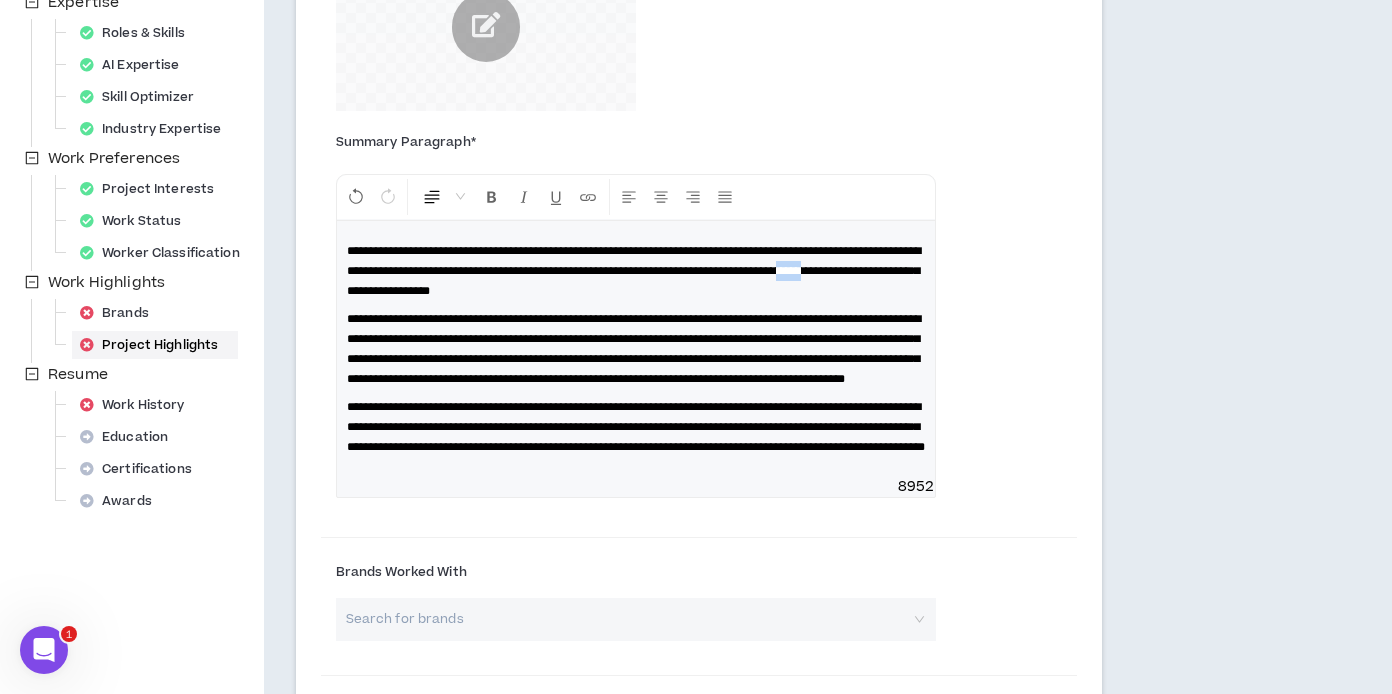 click on "**********" at bounding box center [634, 271] 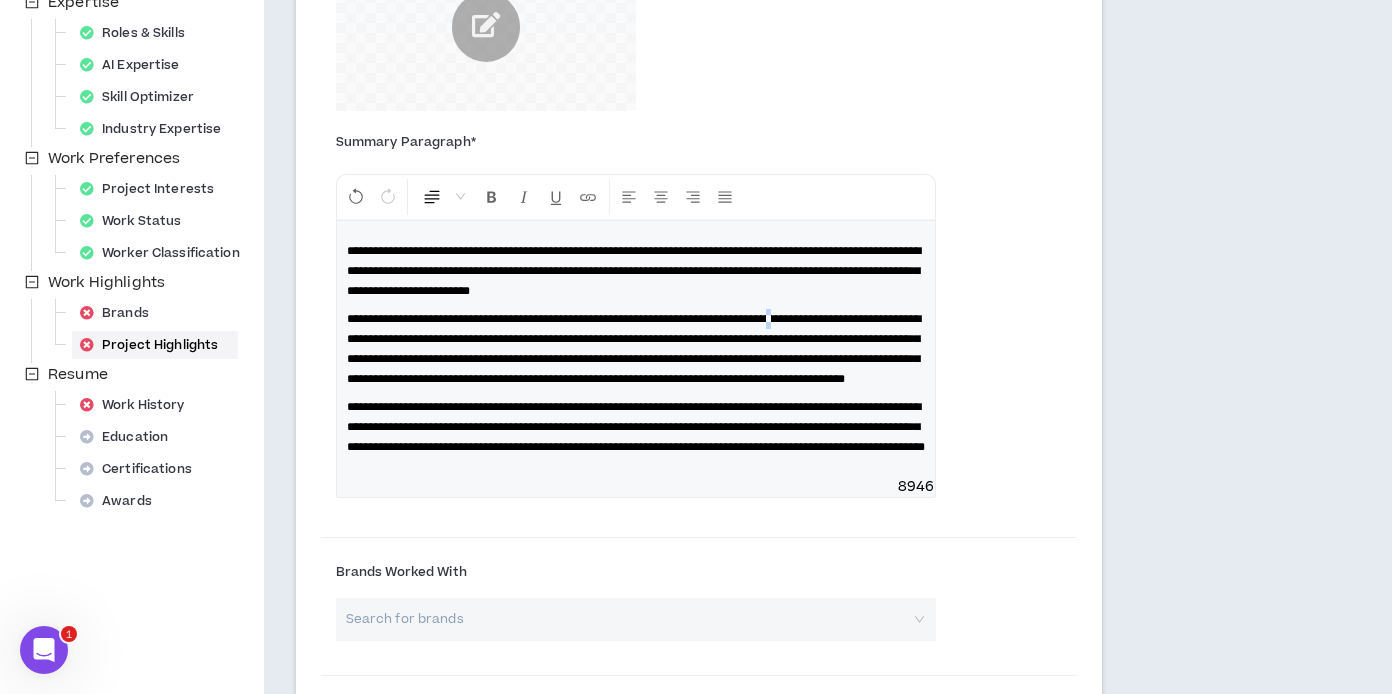 click on "**********" at bounding box center [636, 349] 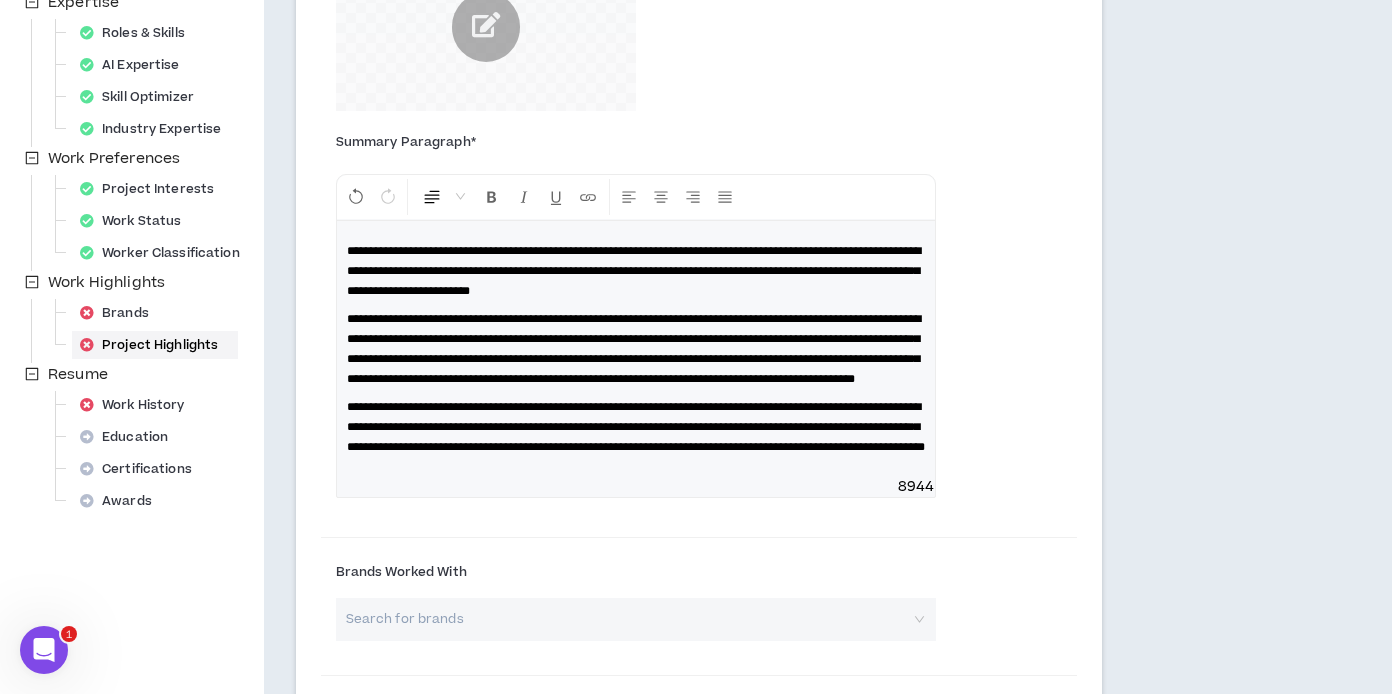 click on "**********" at bounding box center [636, 349] 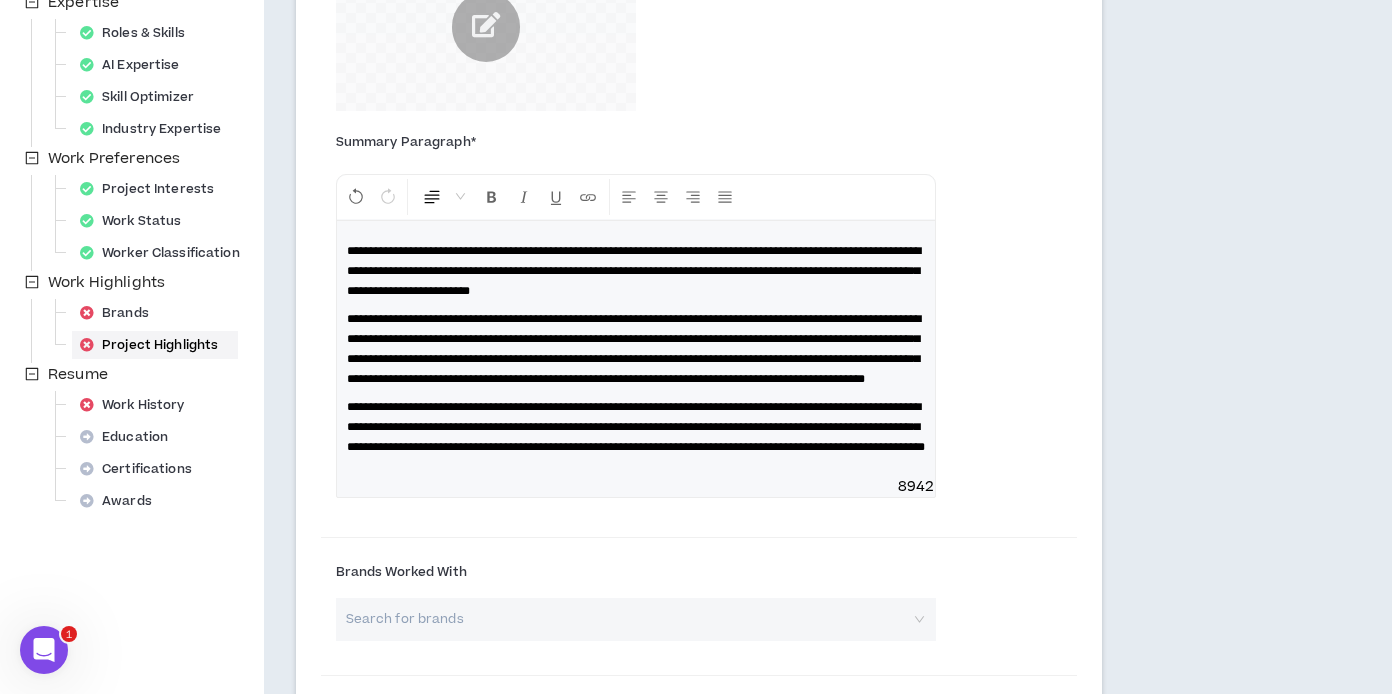 drag, startPoint x: 795, startPoint y: 396, endPoint x: 794, endPoint y: 378, distance: 18.027756 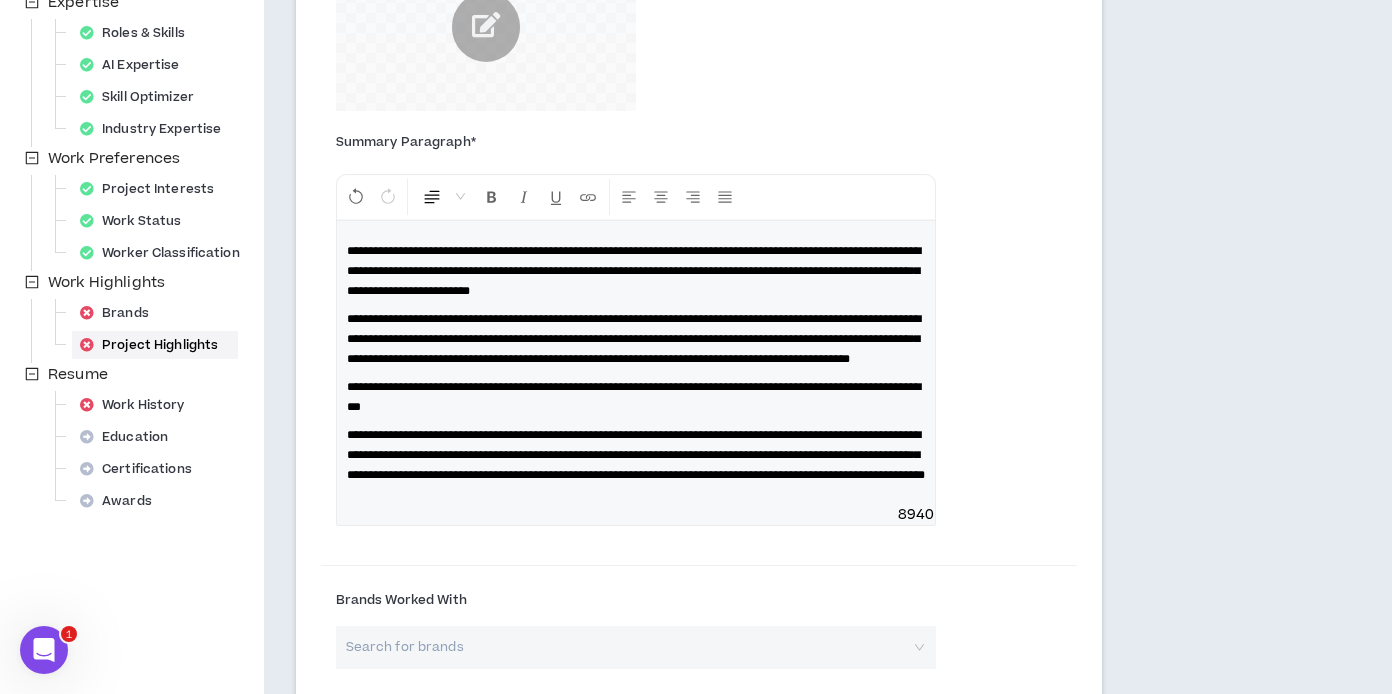 drag, startPoint x: 449, startPoint y: 494, endPoint x: 452, endPoint y: 480, distance: 14.3178215 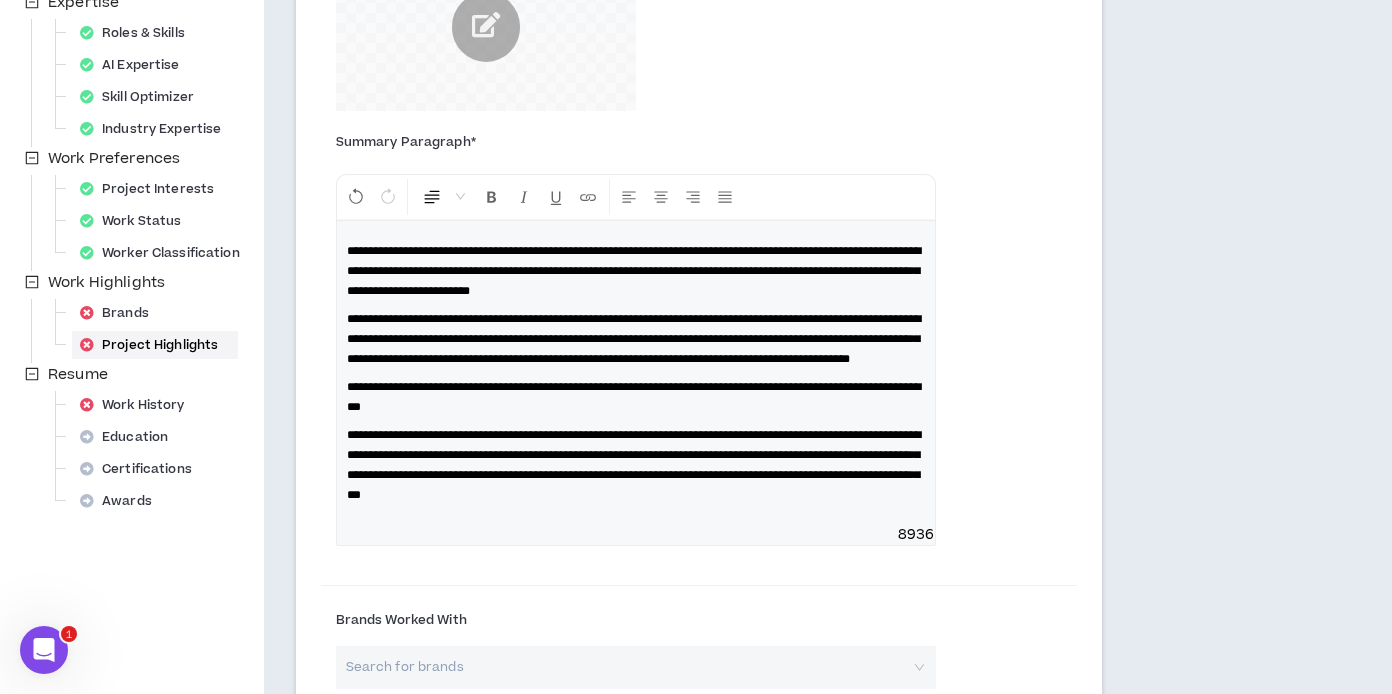 click on "**********" at bounding box center (636, 373) 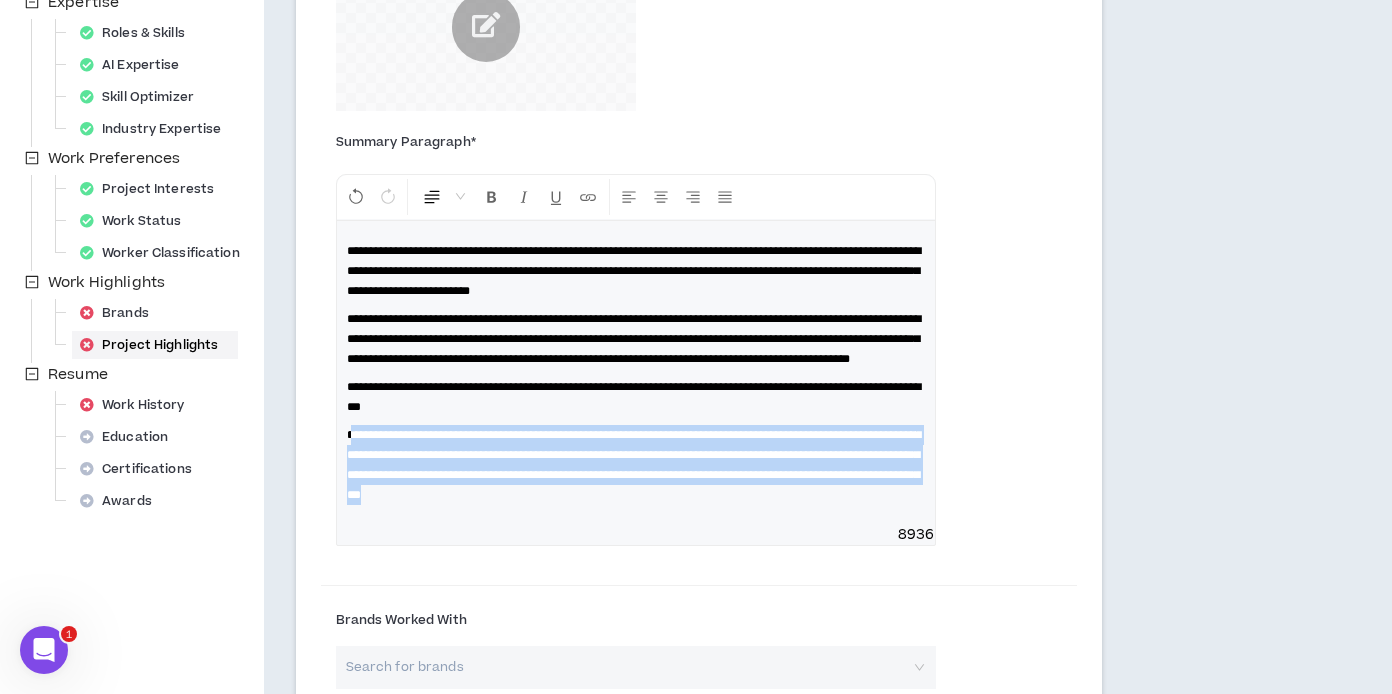 drag, startPoint x: 387, startPoint y: 480, endPoint x: 909, endPoint y: 534, distance: 524.78564 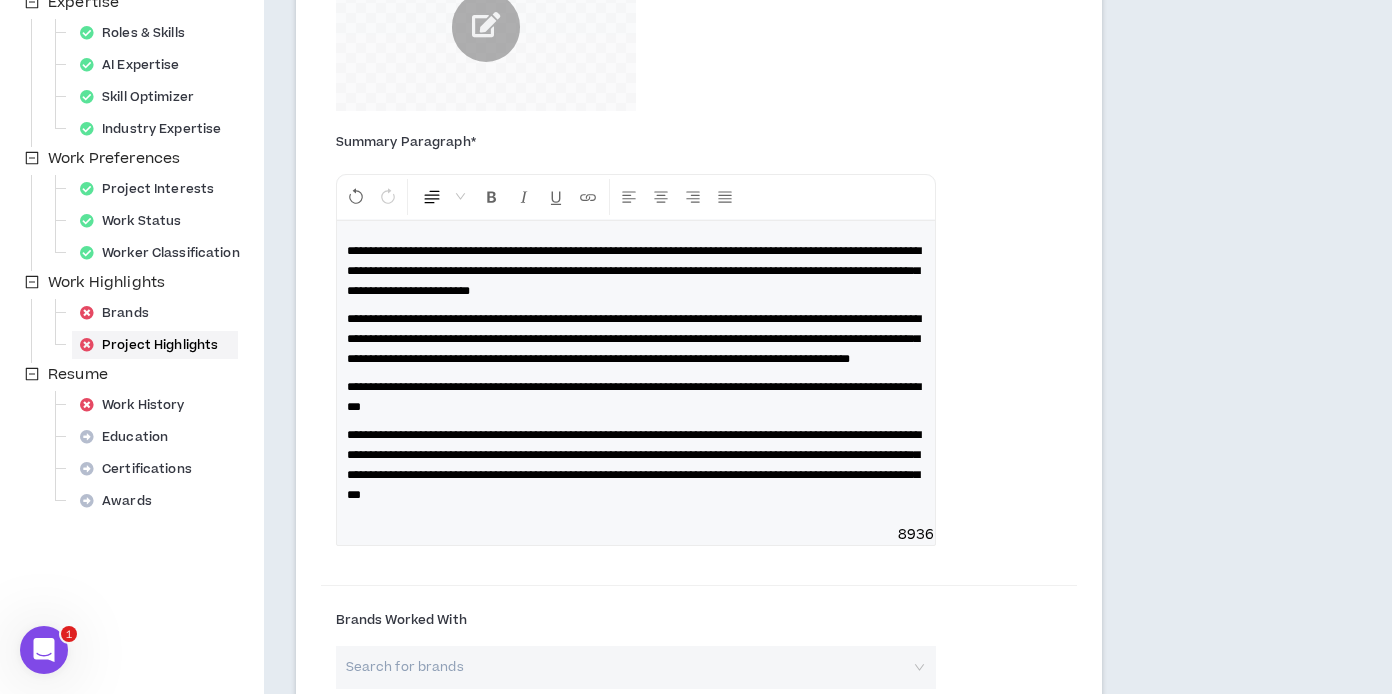 click on "**********" at bounding box center [636, 465] 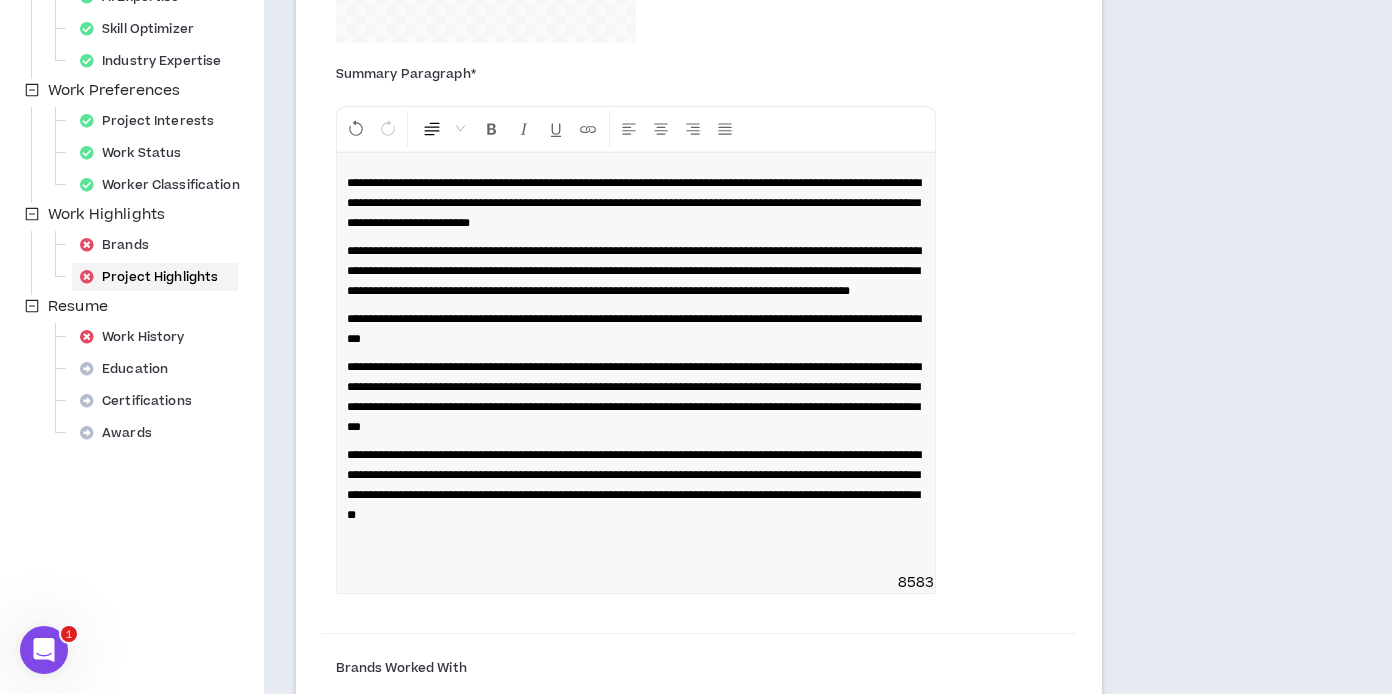 scroll, scrollTop: 550, scrollLeft: 0, axis: vertical 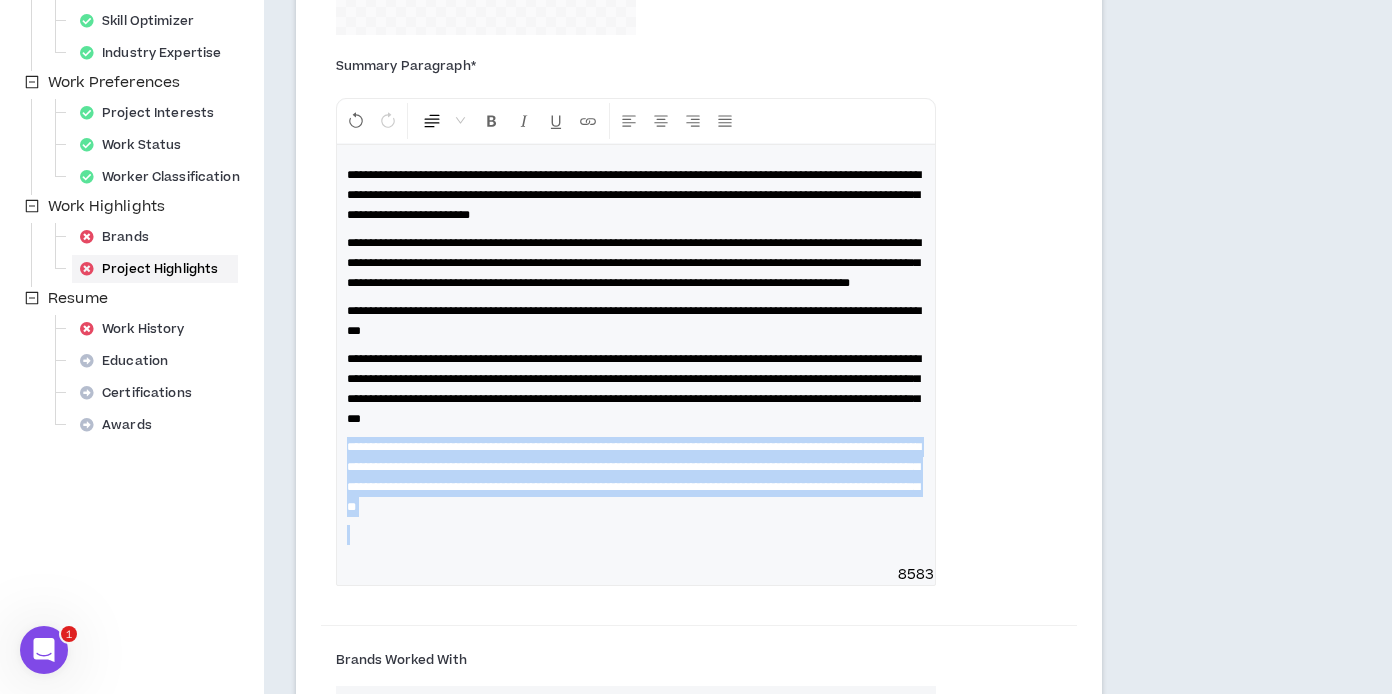drag, startPoint x: 630, startPoint y: 572, endPoint x: 328, endPoint y: 476, distance: 316.89114 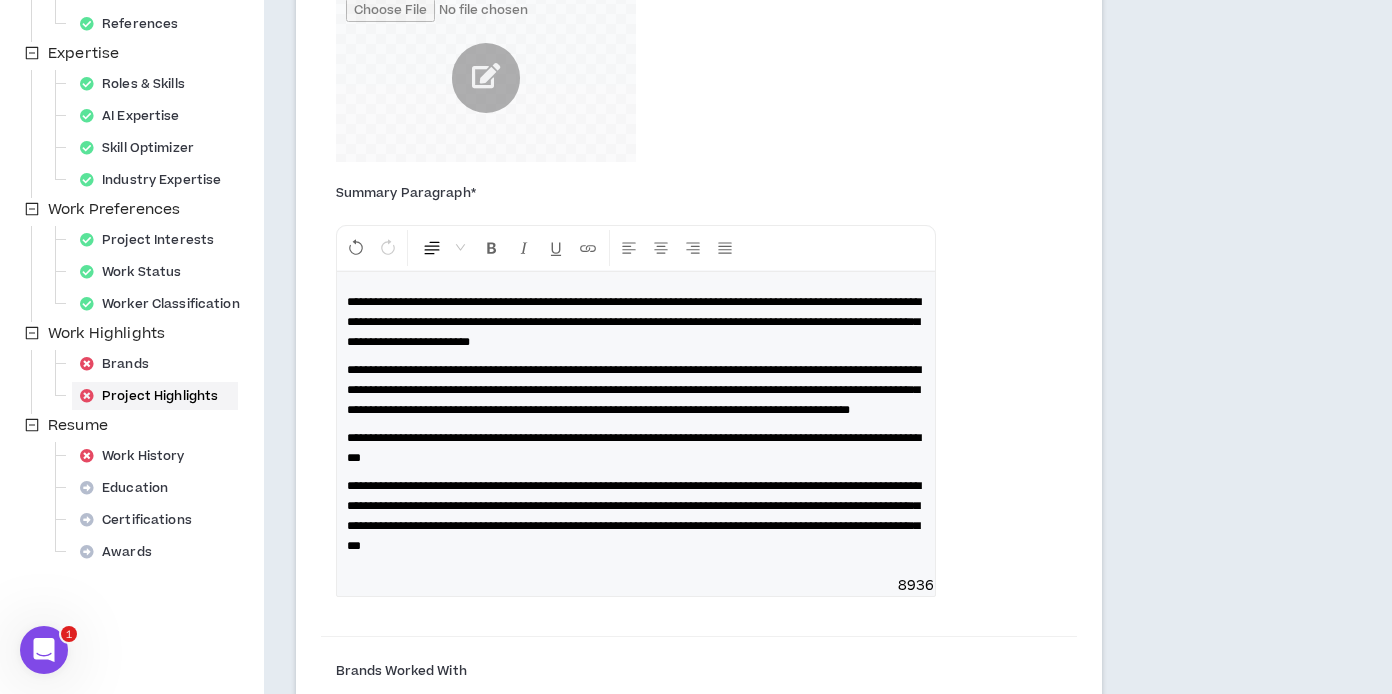 scroll, scrollTop: 424, scrollLeft: 0, axis: vertical 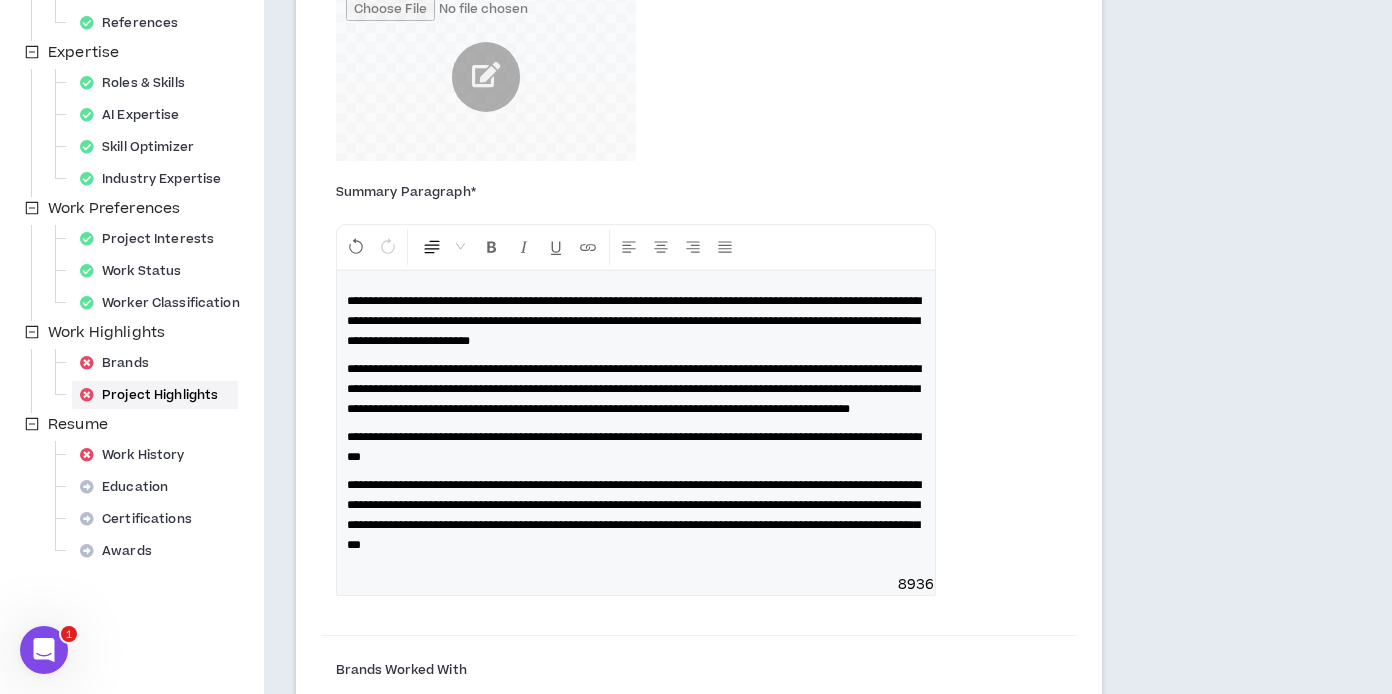 click on "**********" at bounding box center (634, 321) 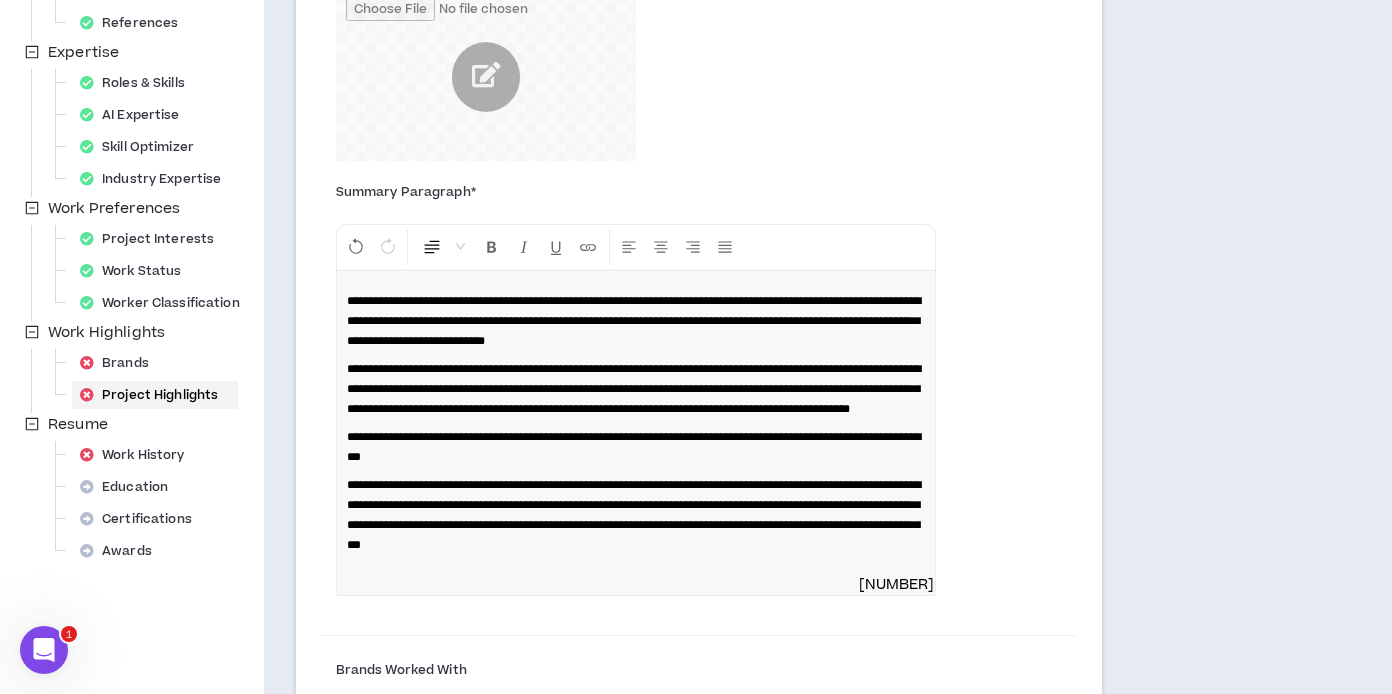 click on "**********" at bounding box center [636, 321] 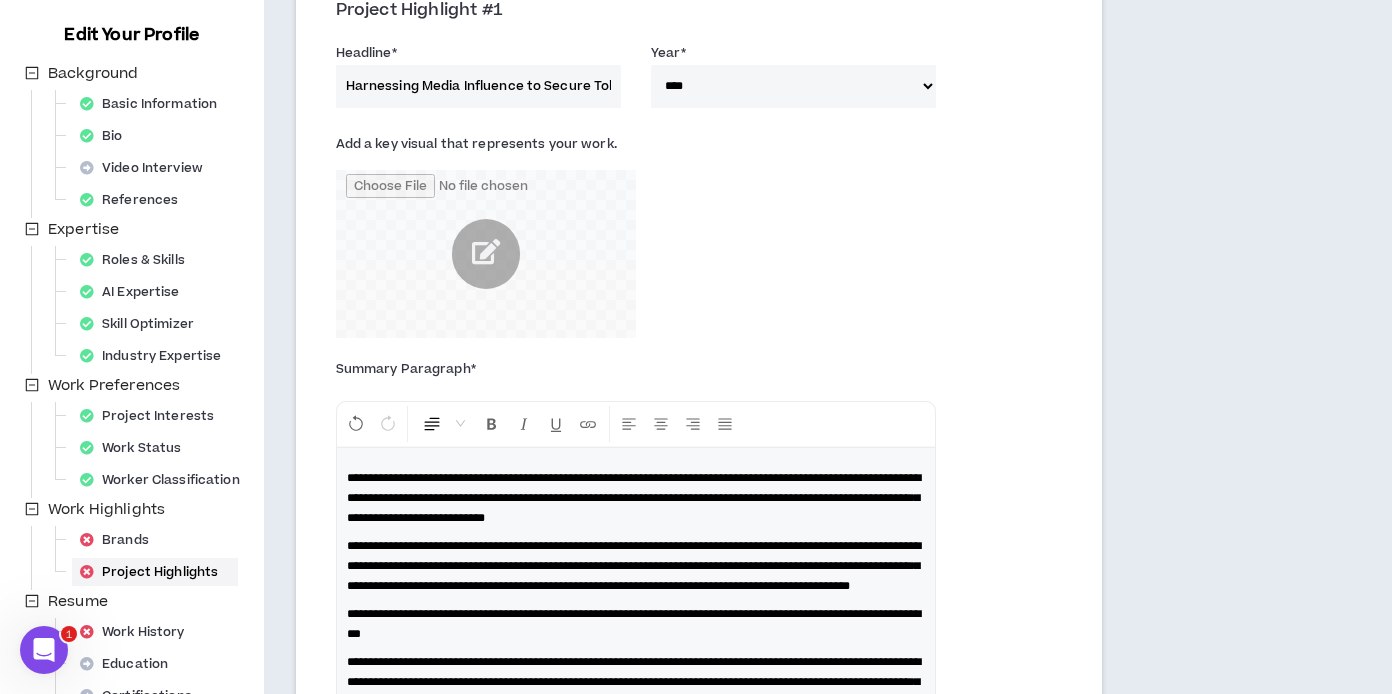scroll, scrollTop: 294, scrollLeft: 0, axis: vertical 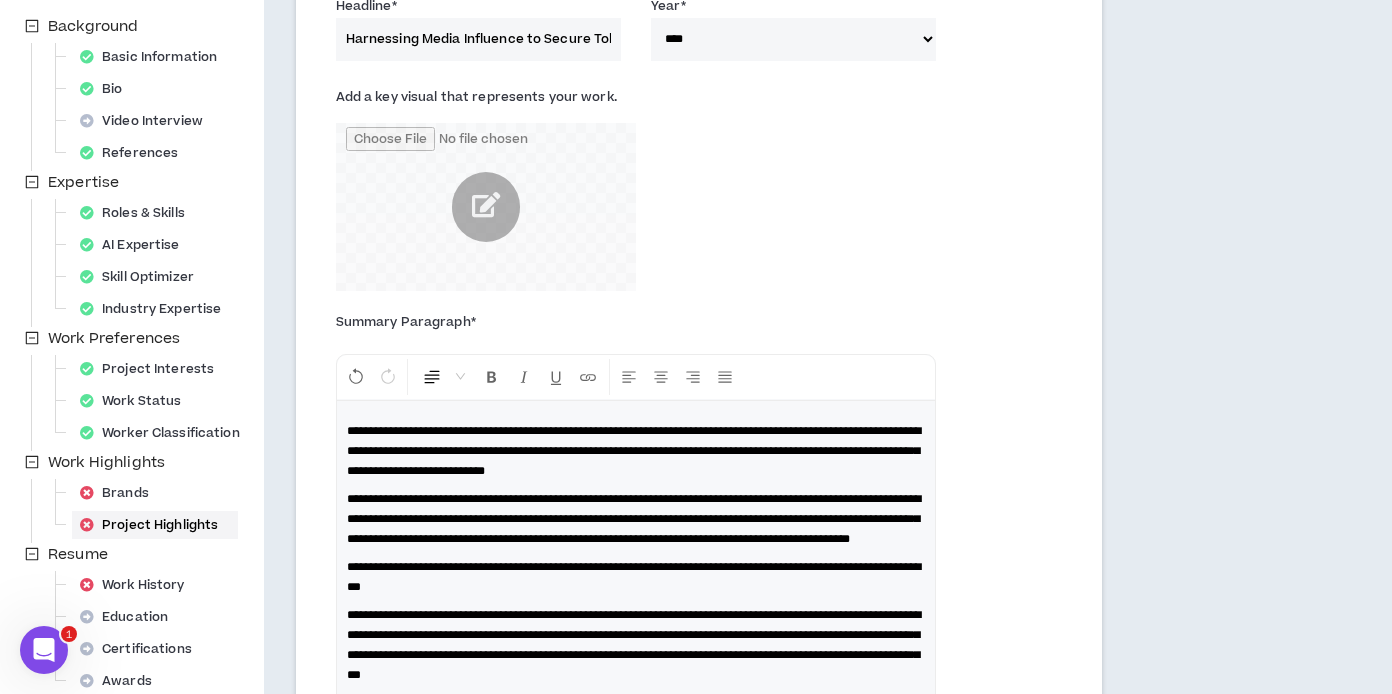 click on "**********" at bounding box center (636, 553) 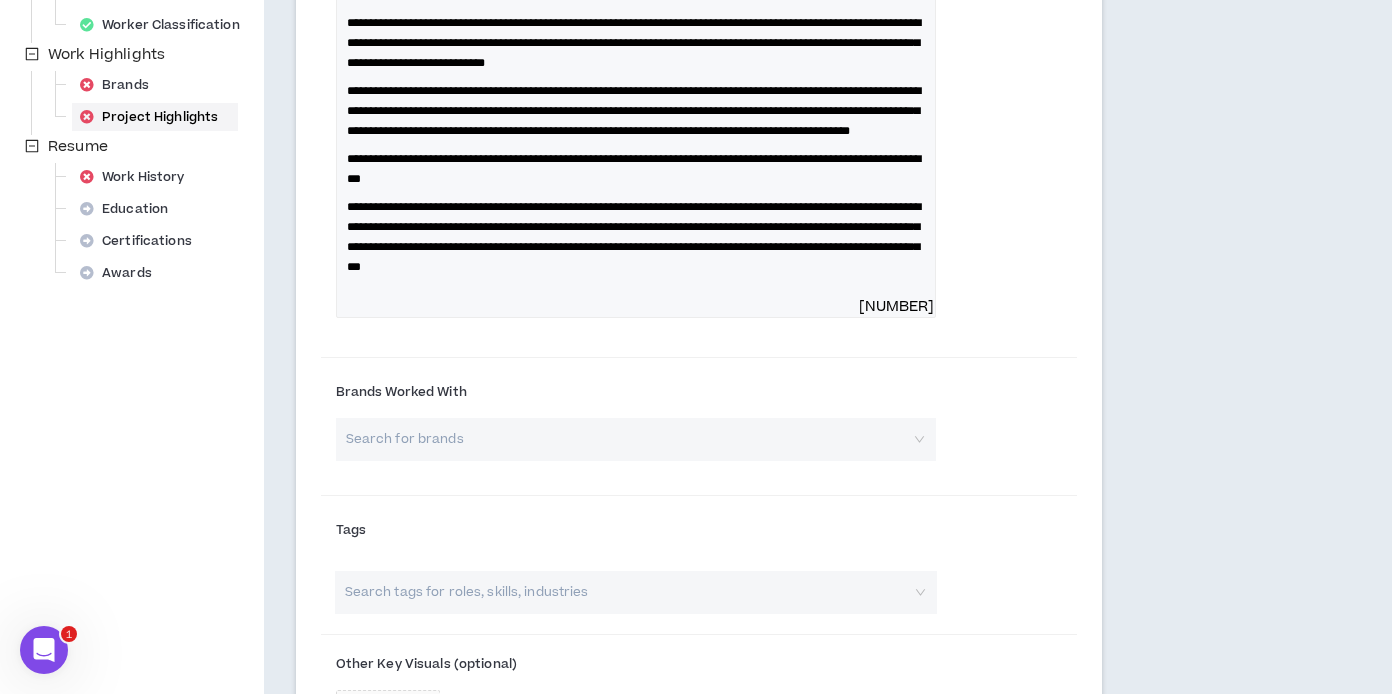 scroll, scrollTop: 739, scrollLeft: 0, axis: vertical 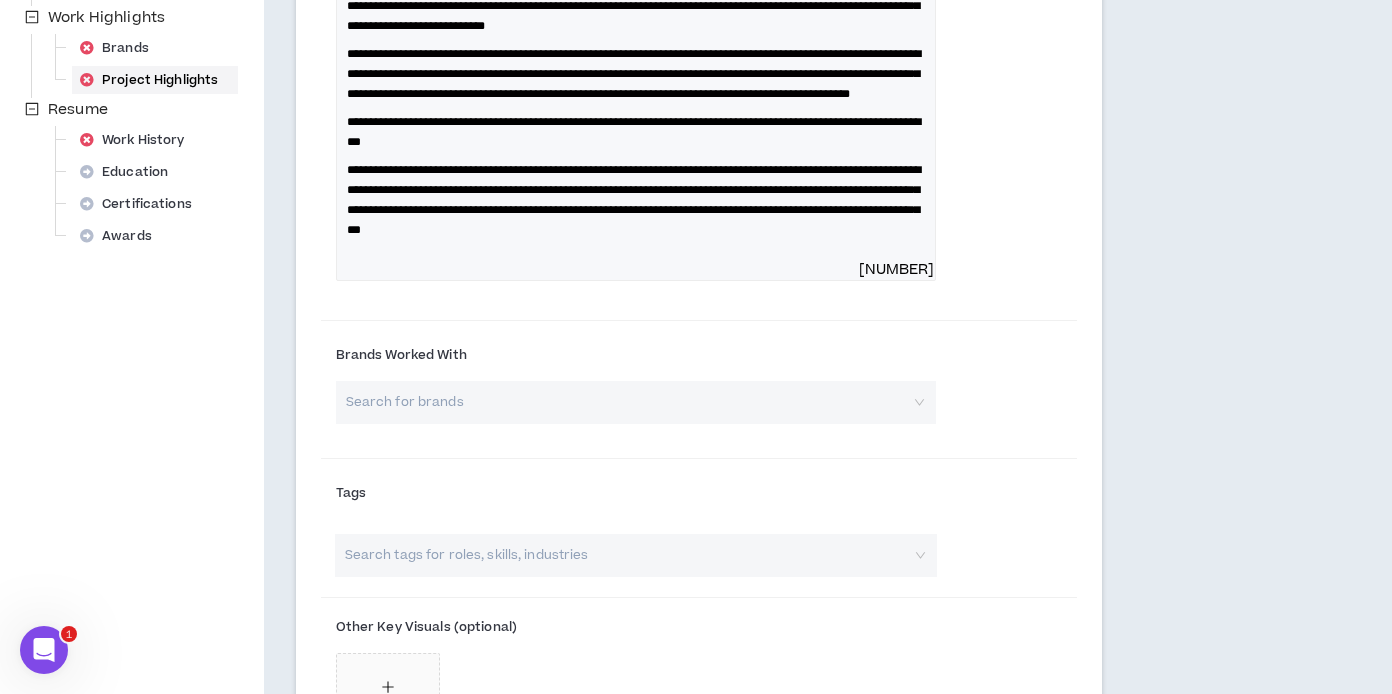 click on "**********" at bounding box center [636, 108] 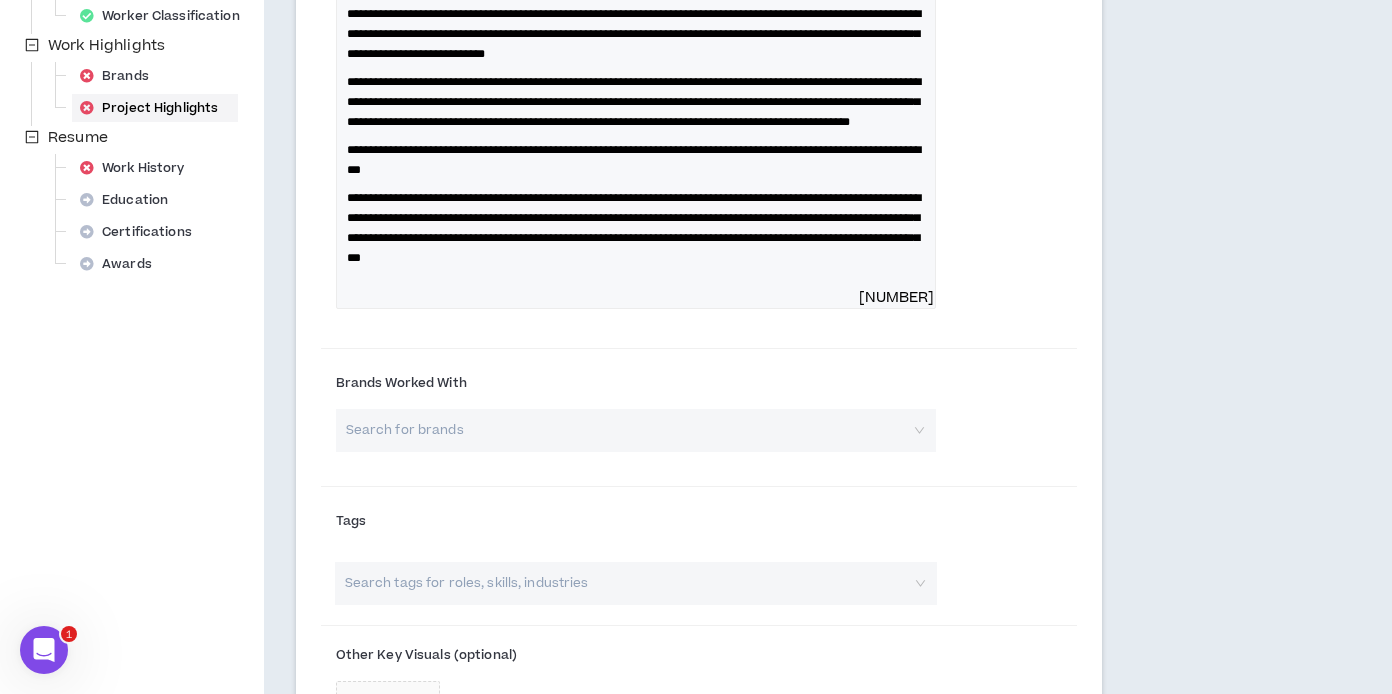 scroll, scrollTop: 703, scrollLeft: 0, axis: vertical 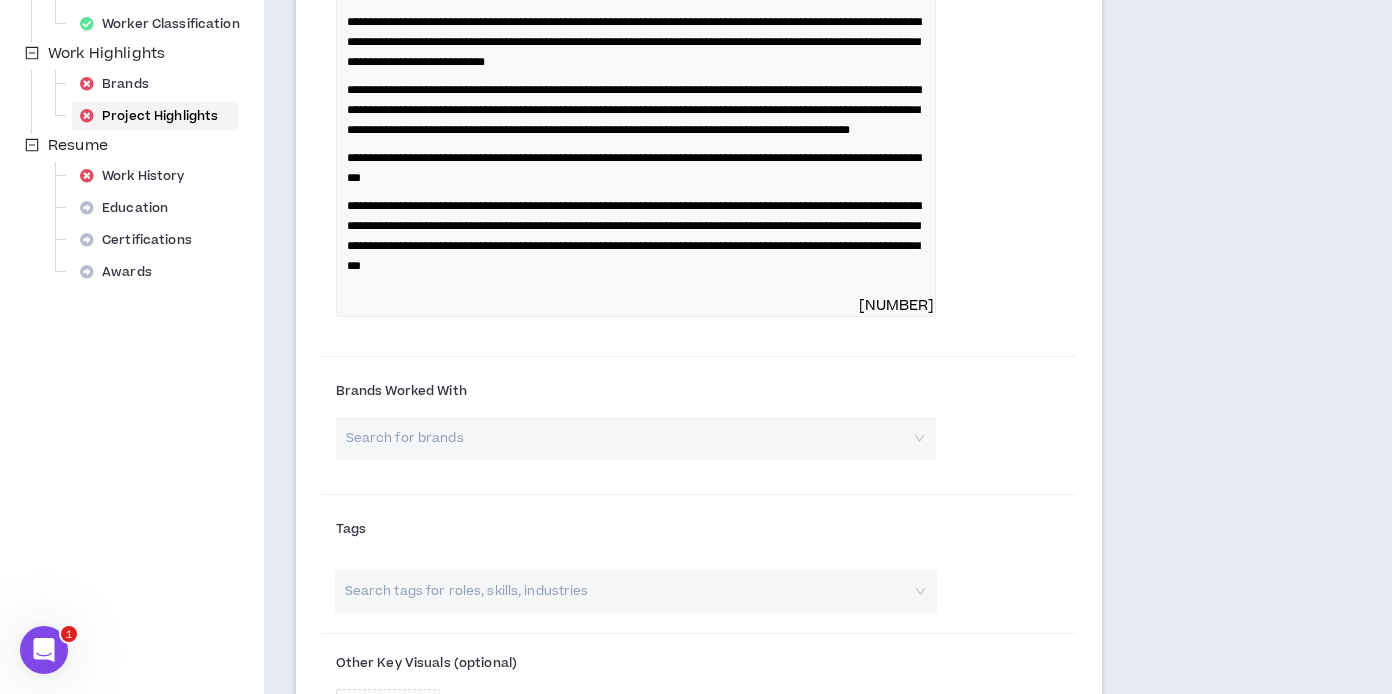 click at bounding box center [629, 438] 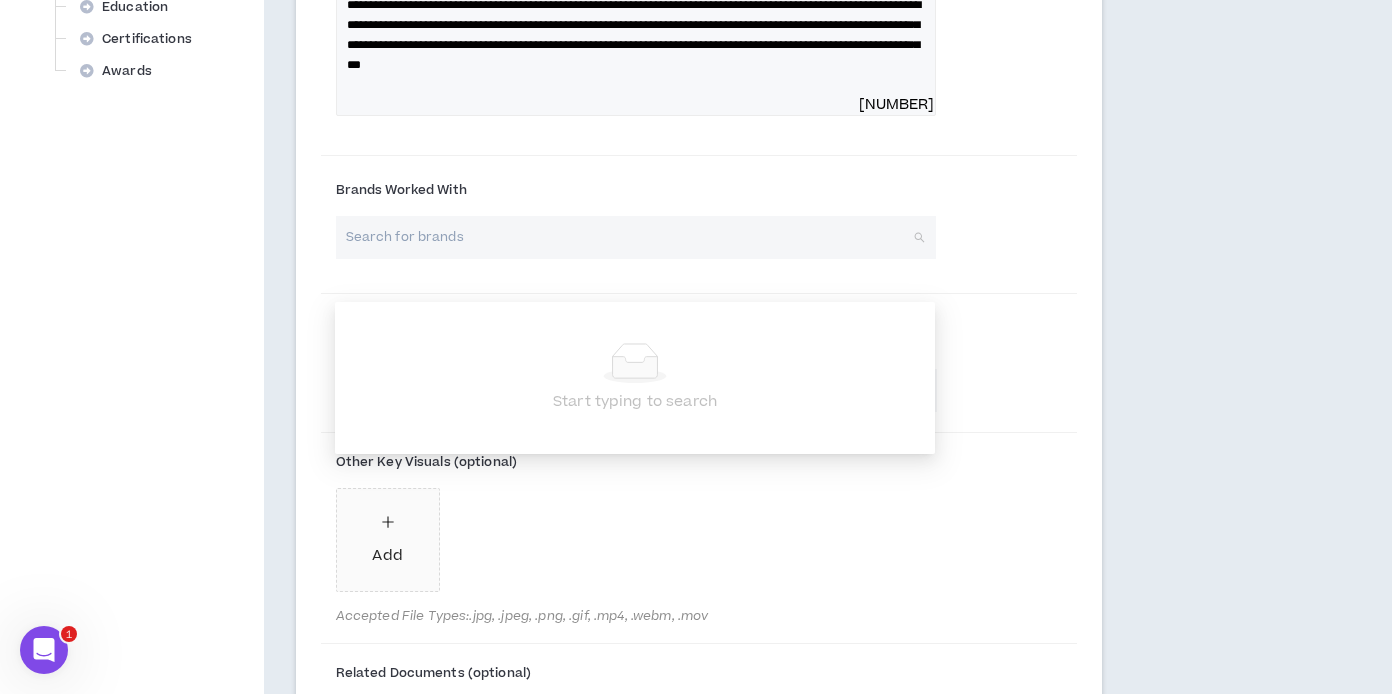 scroll, scrollTop: 902, scrollLeft: 0, axis: vertical 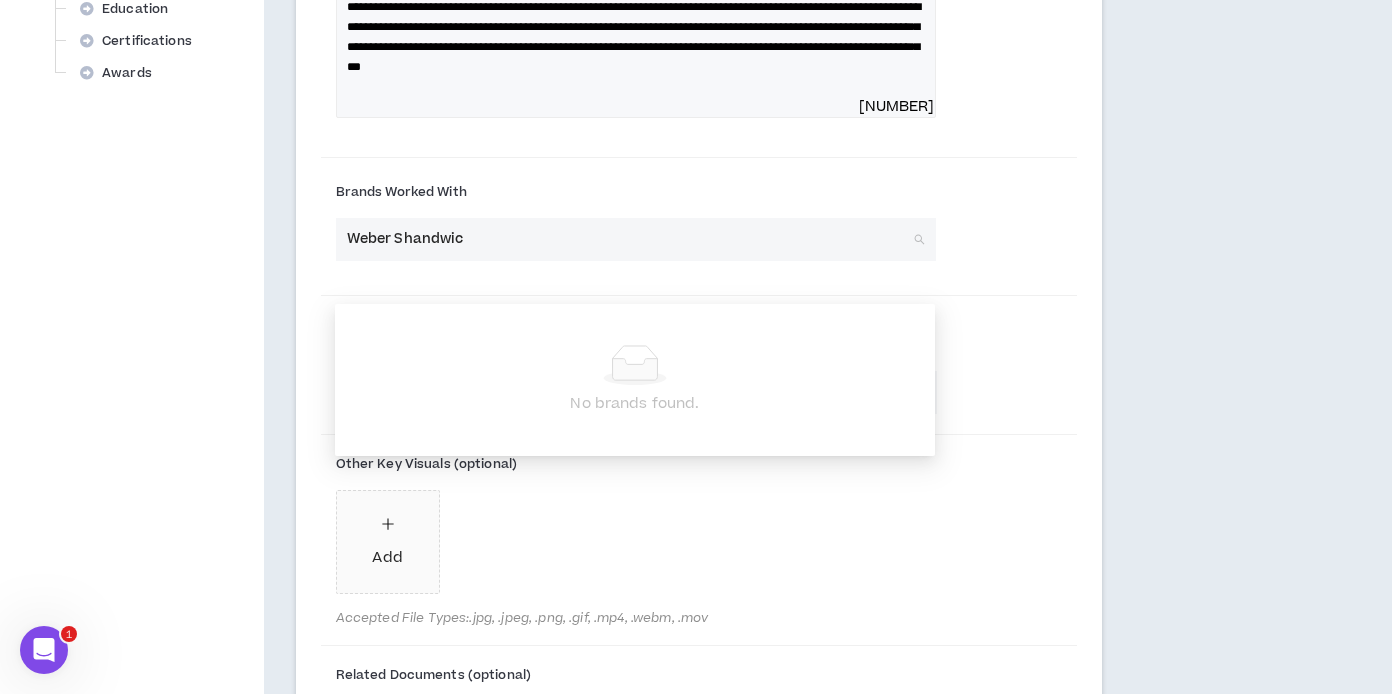 type on "Weber Shandwick" 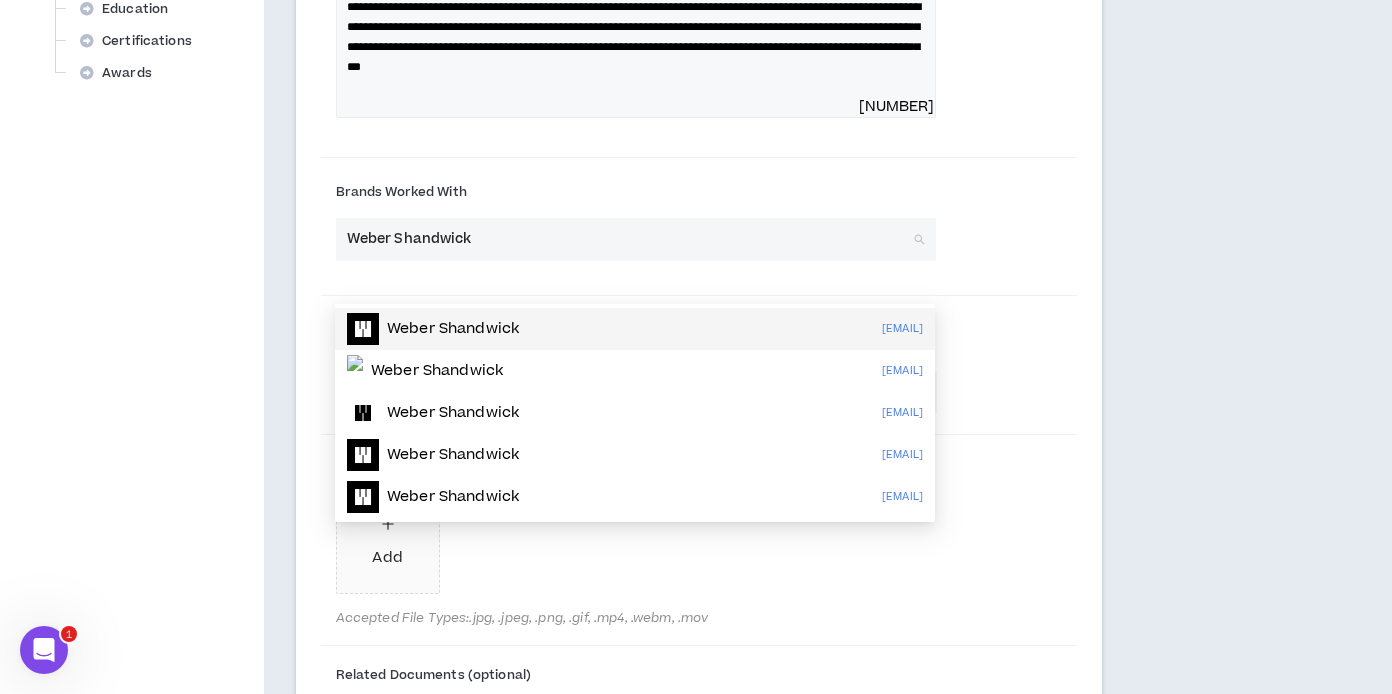 click on "Weber Shandwick" at bounding box center [453, 329] 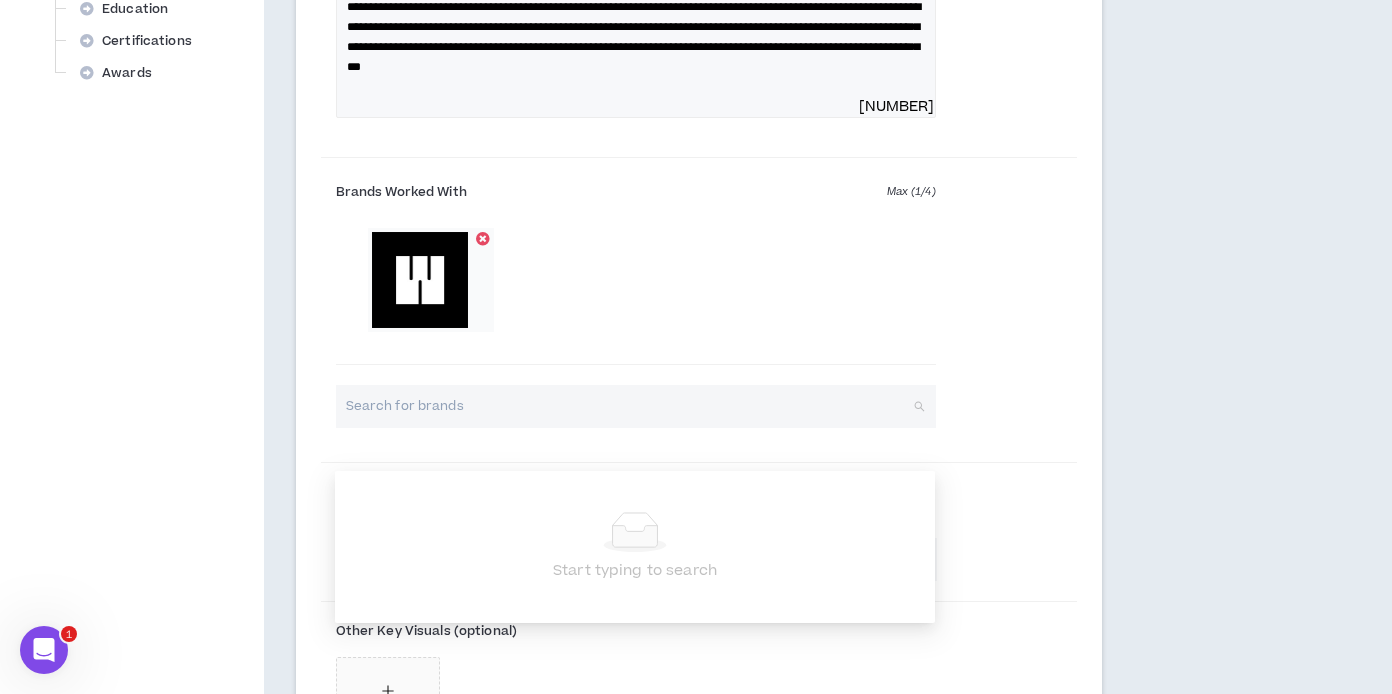 click at bounding box center (629, 406) 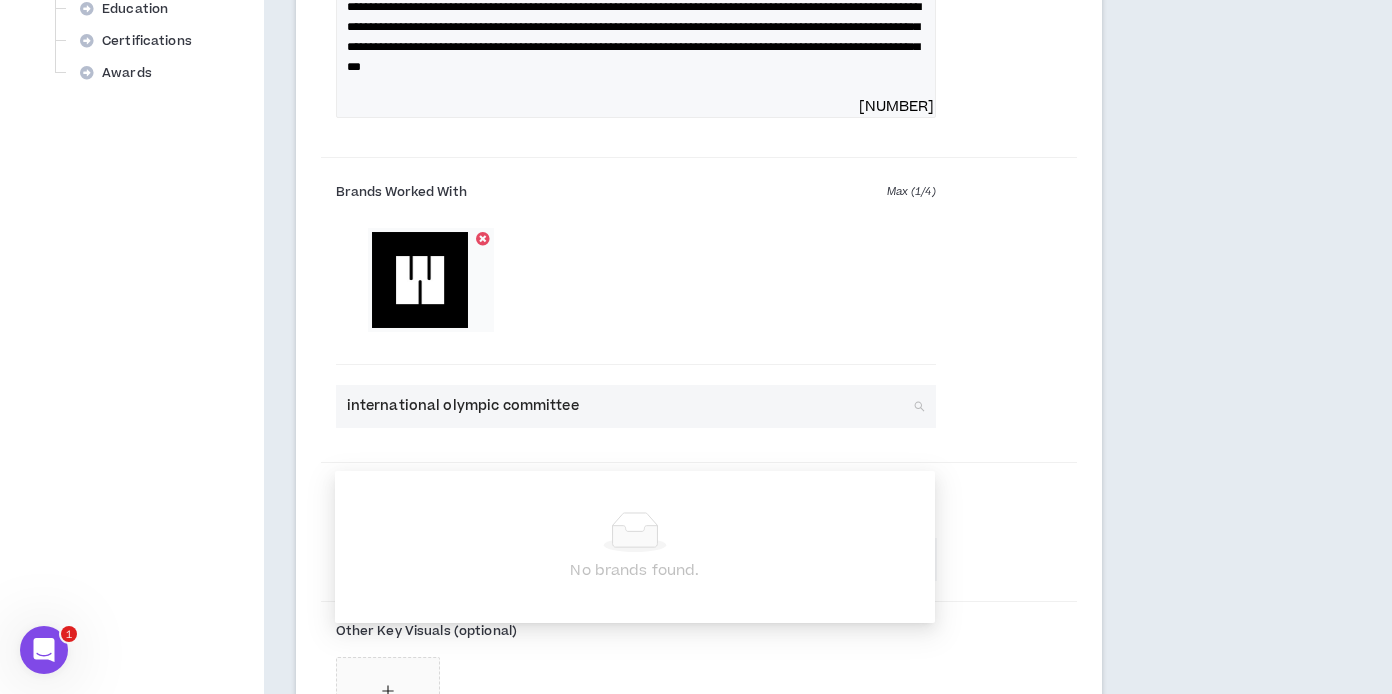 drag, startPoint x: 612, startPoint y: 448, endPoint x: 266, endPoint y: 425, distance: 346.7636 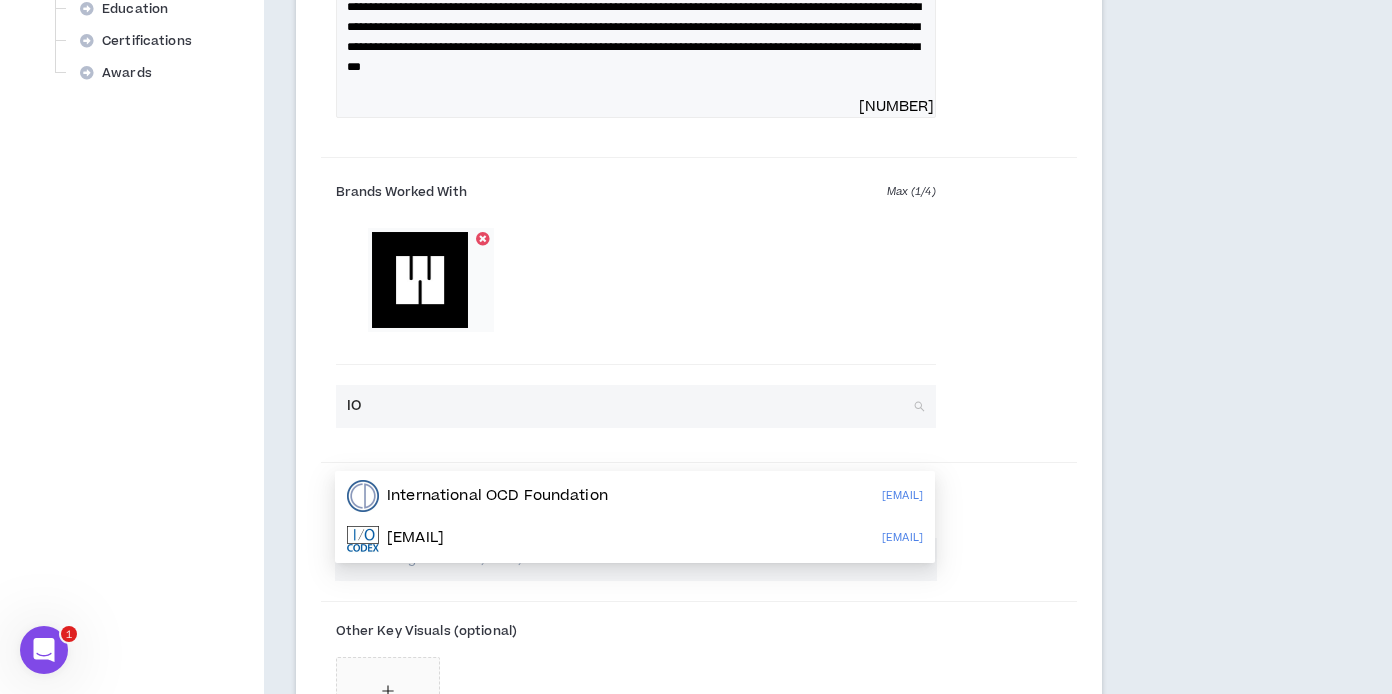 type on "I" 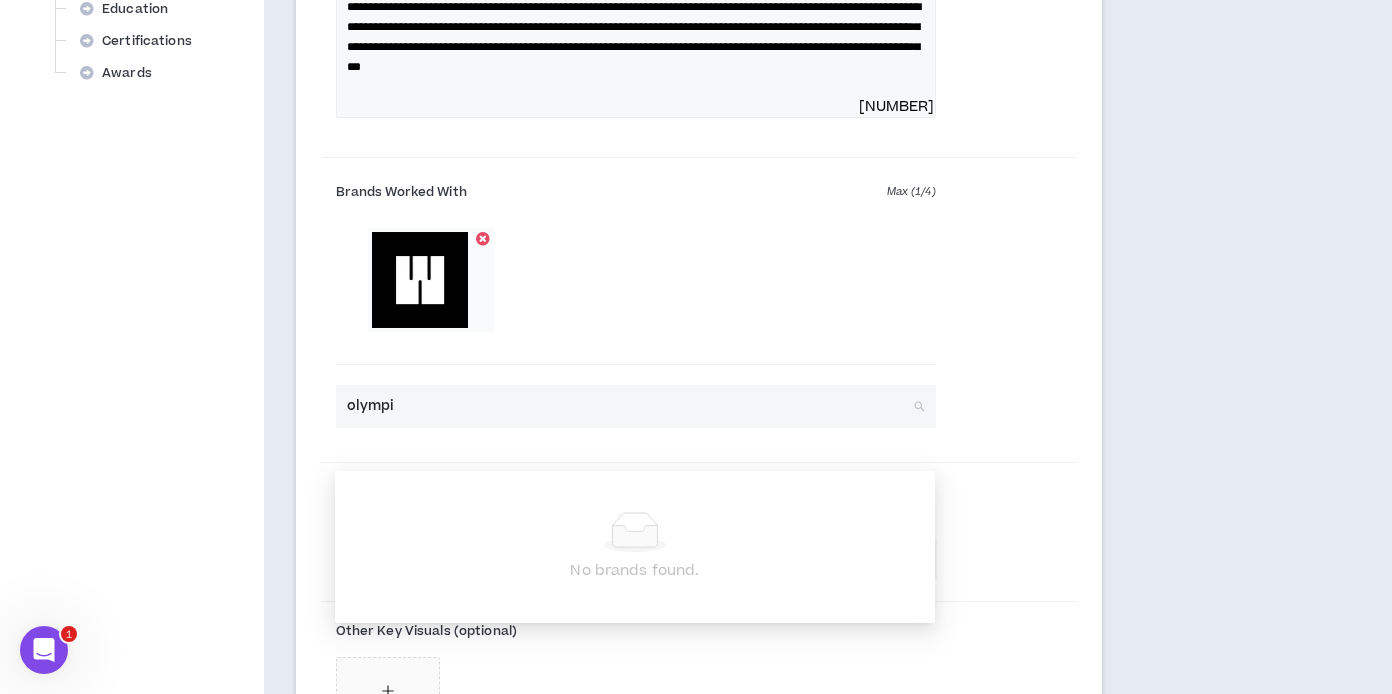 type on "olympic" 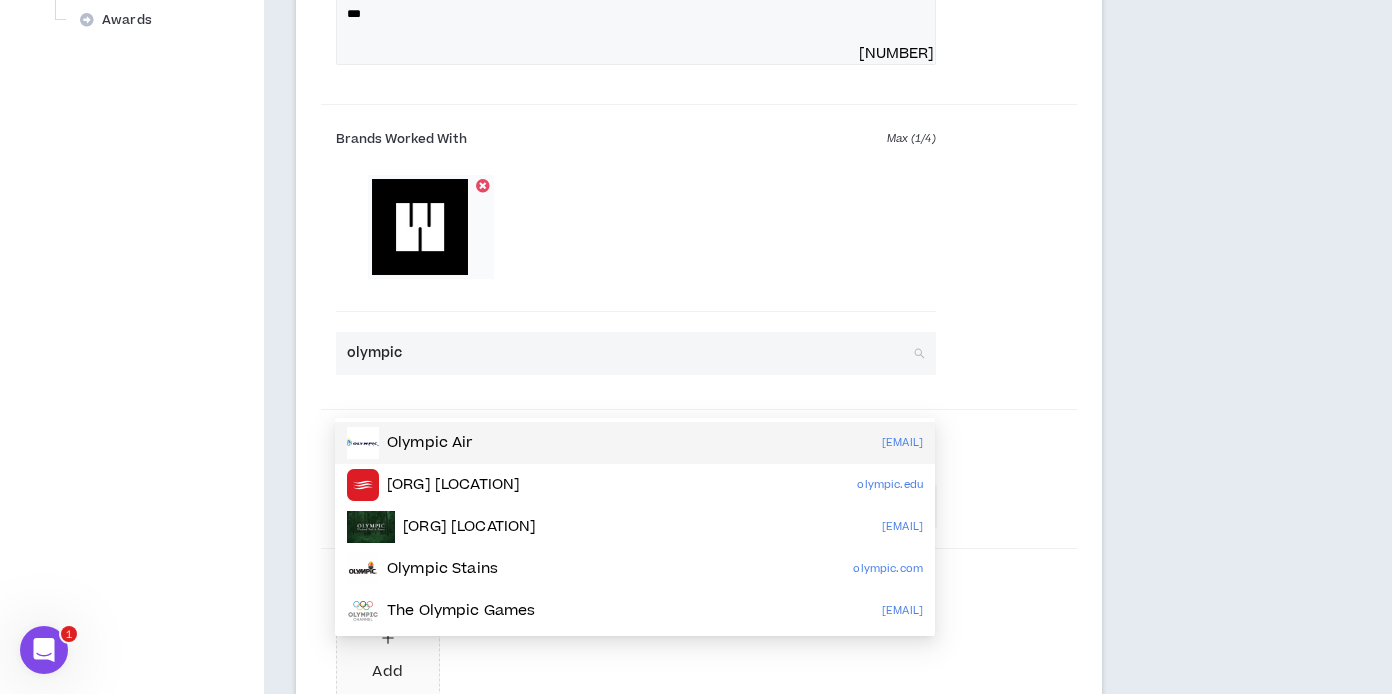 scroll, scrollTop: 956, scrollLeft: 0, axis: vertical 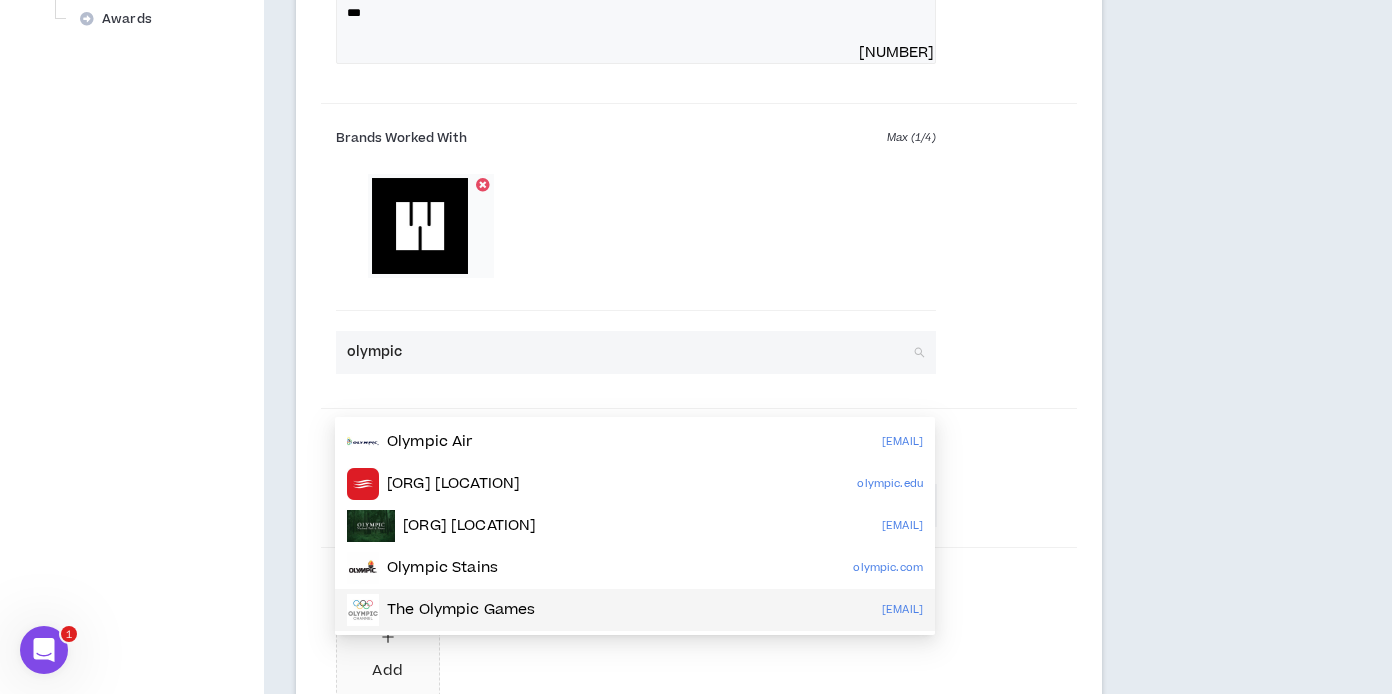 click on "The Olympic Games" at bounding box center [461, 610] 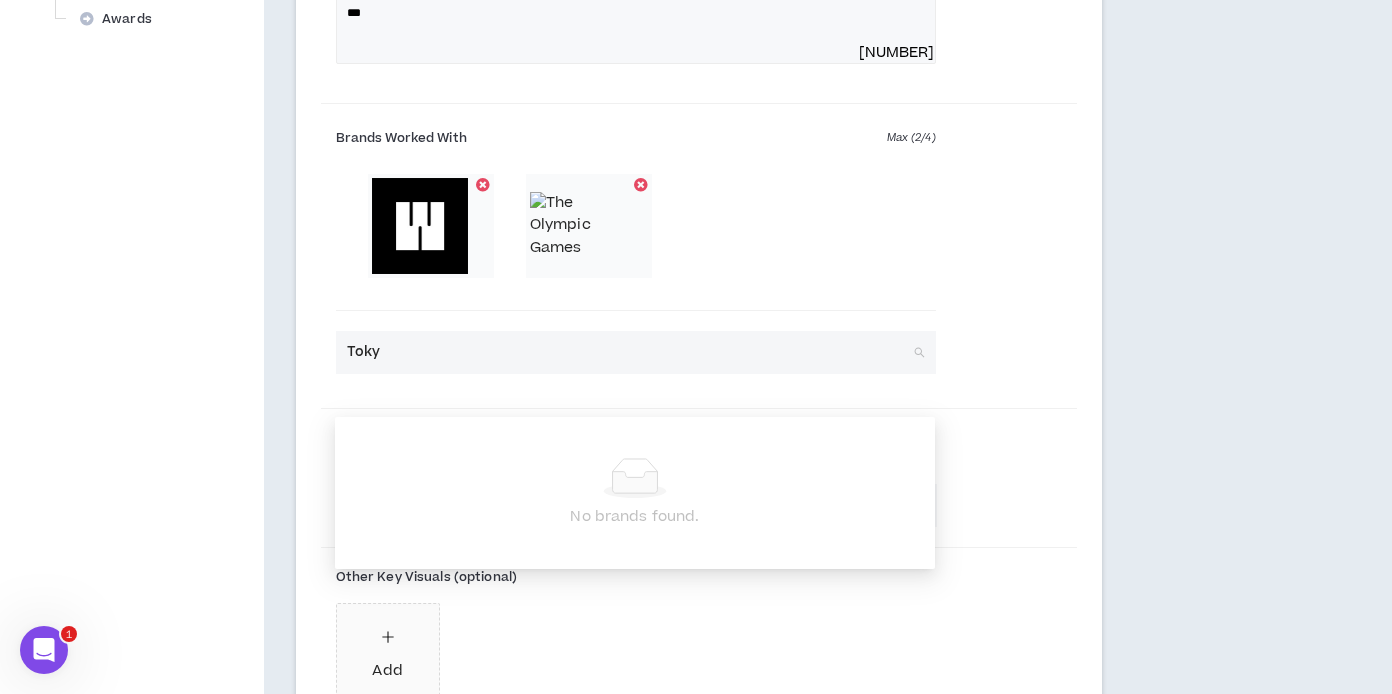 type on "Tokyo" 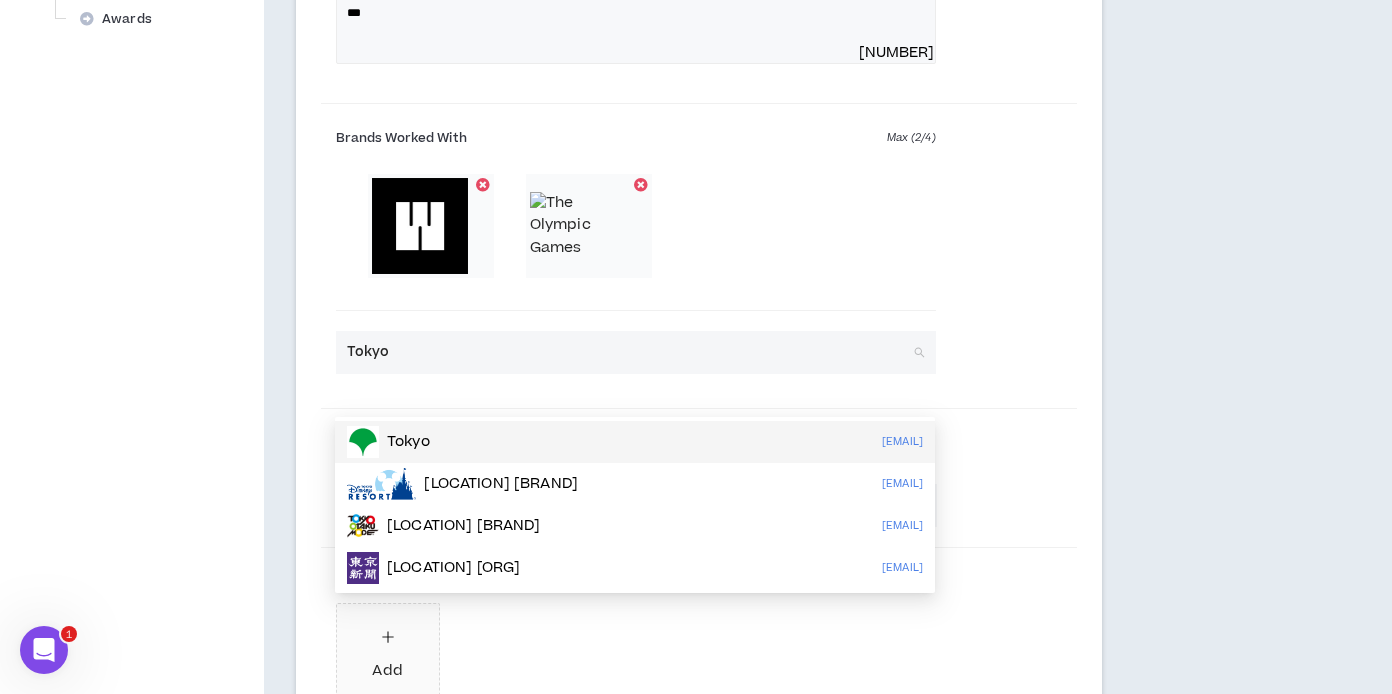 click on "Tokyo" at bounding box center (408, 442) 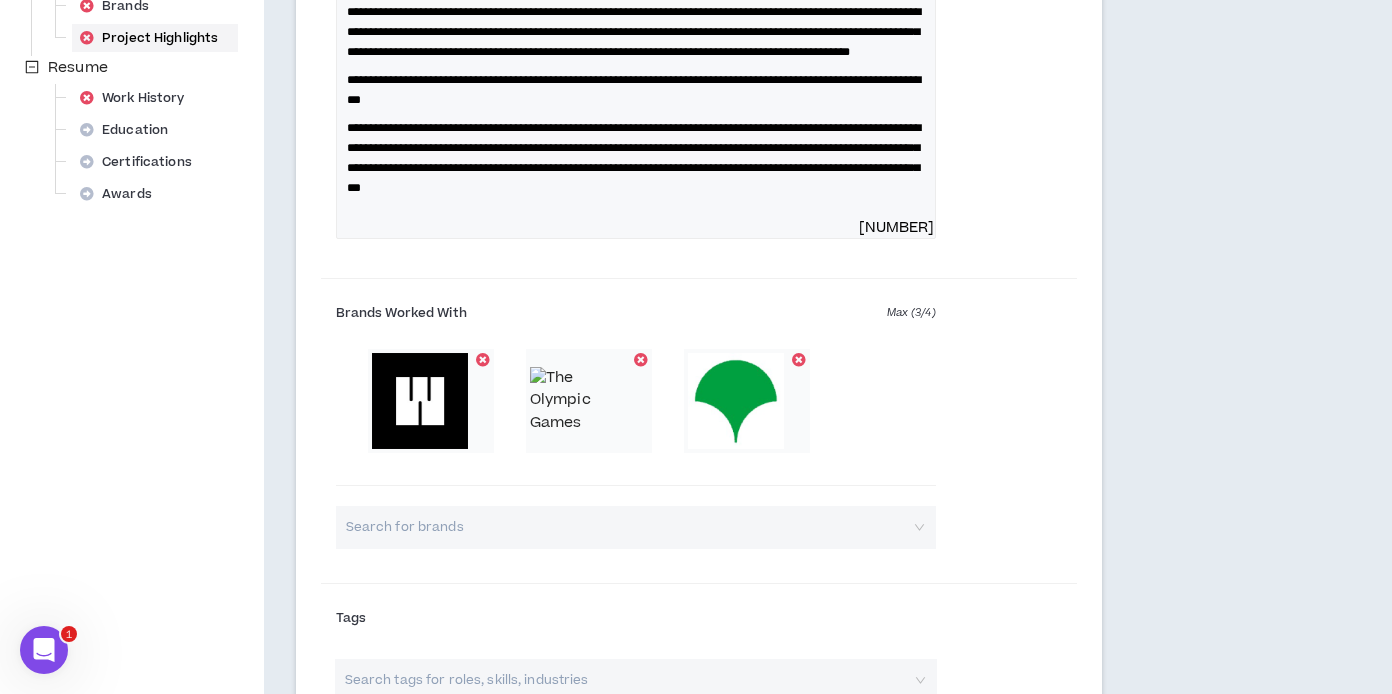 scroll, scrollTop: 785, scrollLeft: 0, axis: vertical 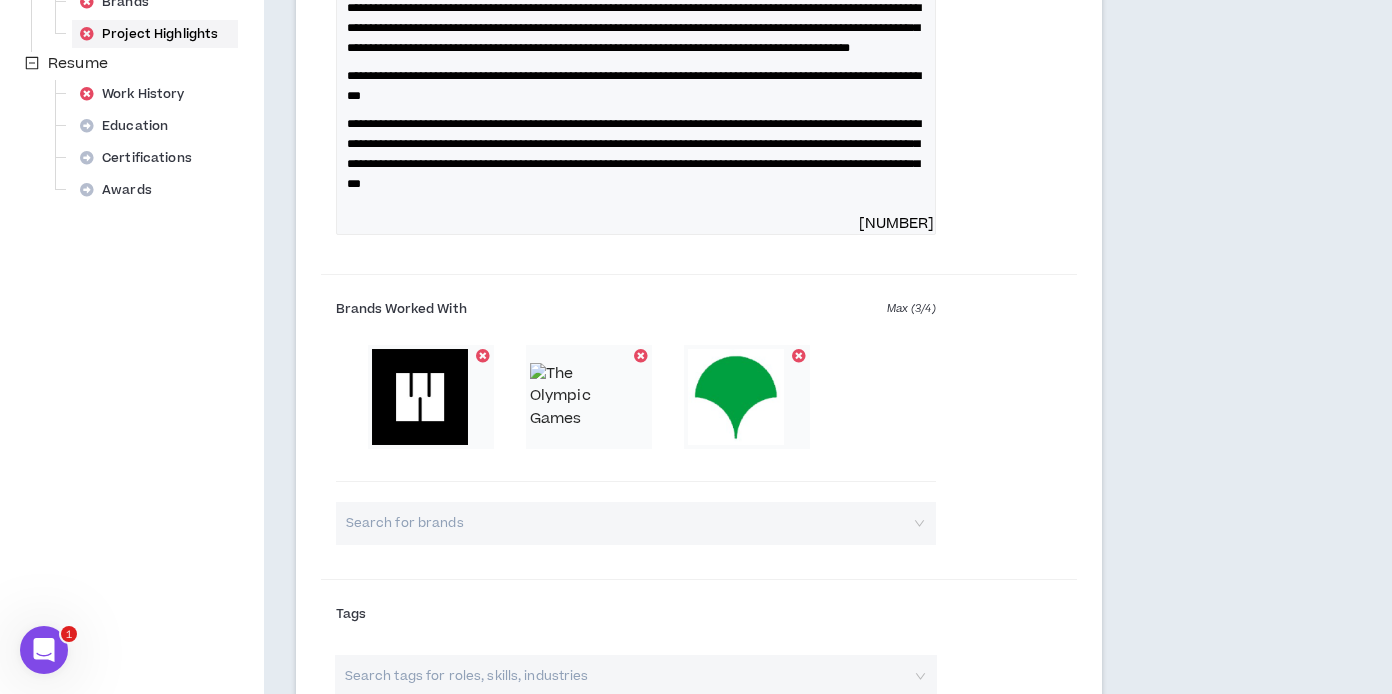click at bounding box center (629, 523) 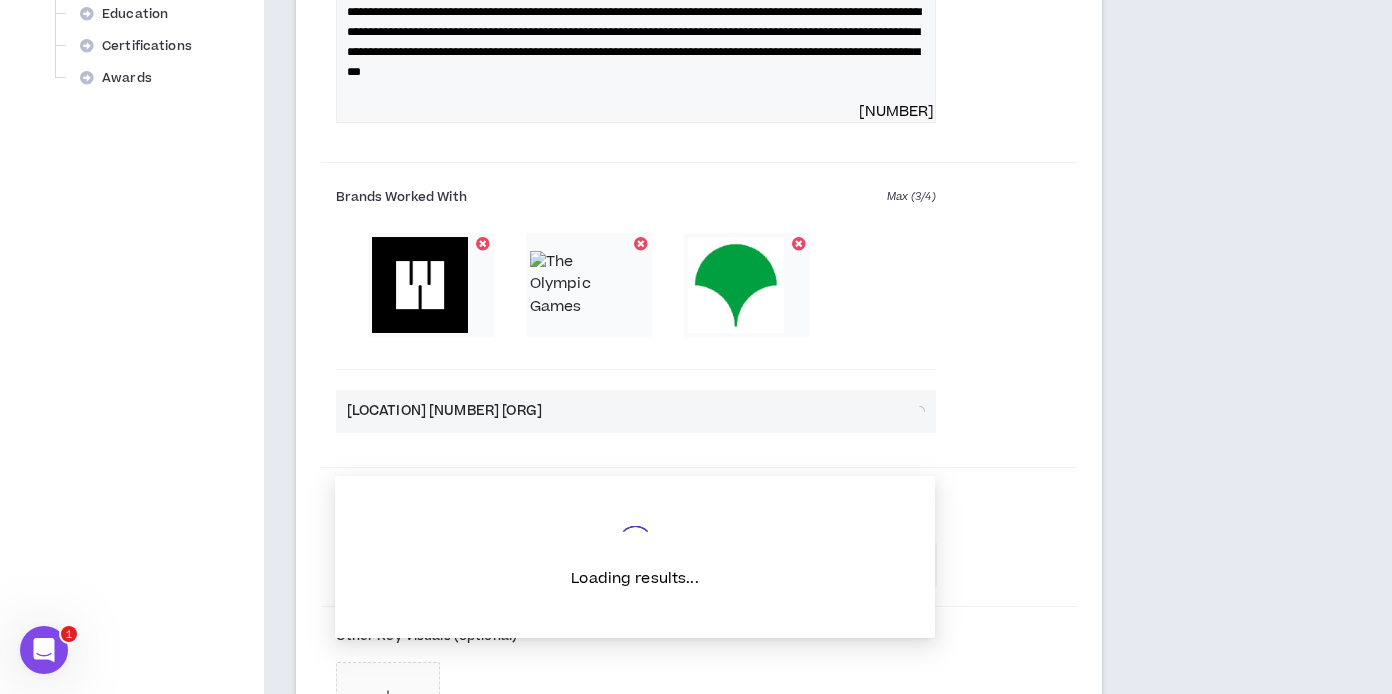 scroll, scrollTop: 902, scrollLeft: 0, axis: vertical 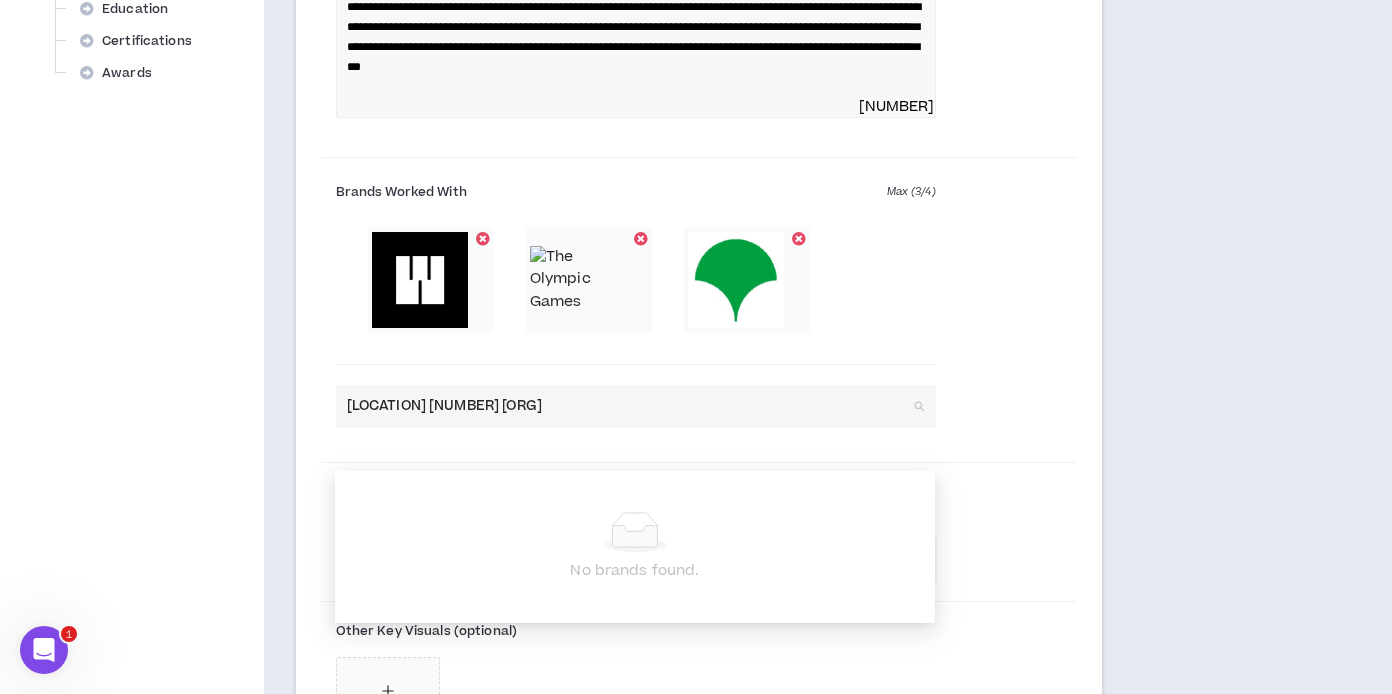 drag, startPoint x: 546, startPoint y: 437, endPoint x: 432, endPoint y: 432, distance: 114.1096 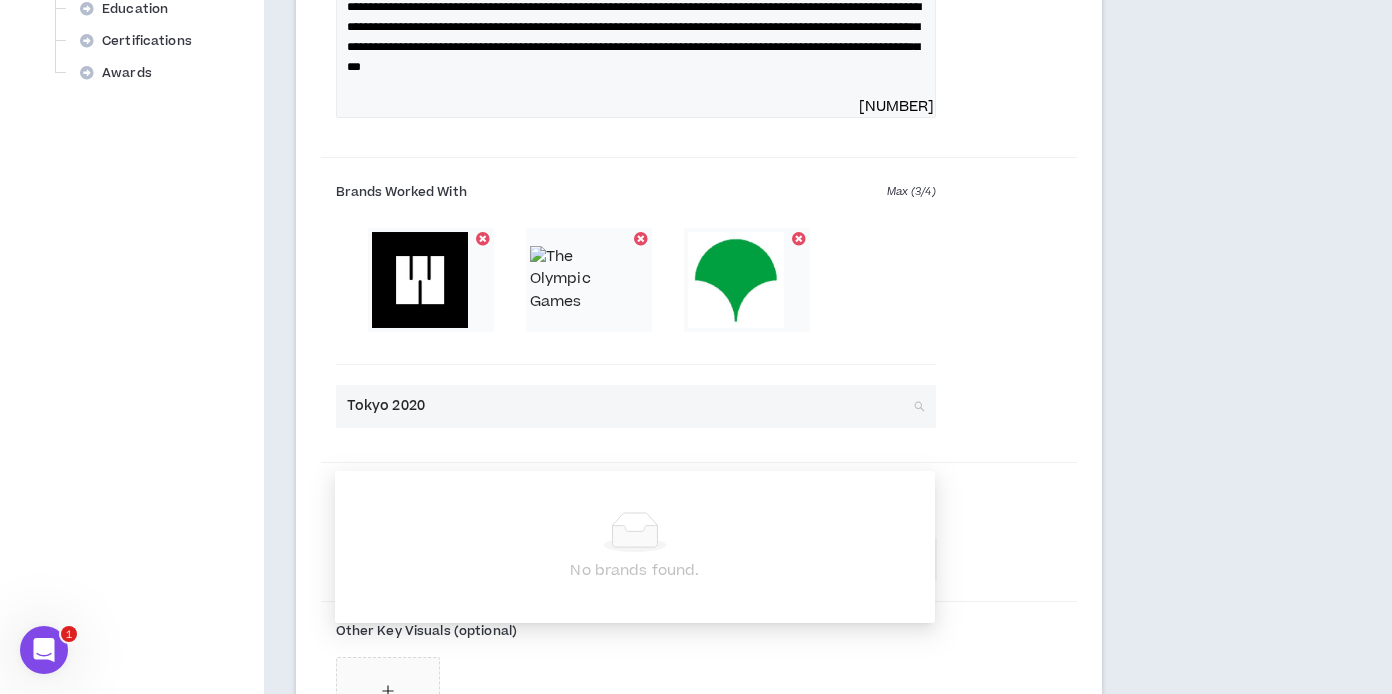 drag, startPoint x: 450, startPoint y: 448, endPoint x: 402, endPoint y: 442, distance: 48.373547 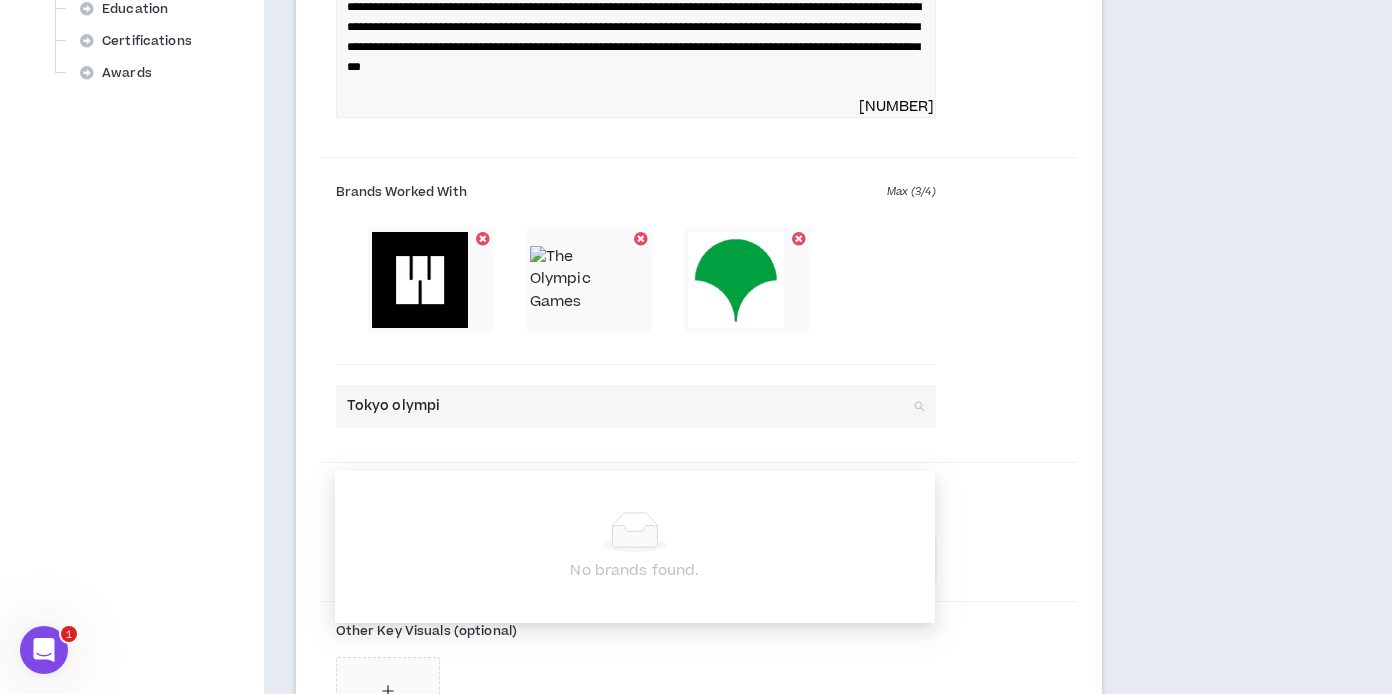 type on "Tokyo olympic" 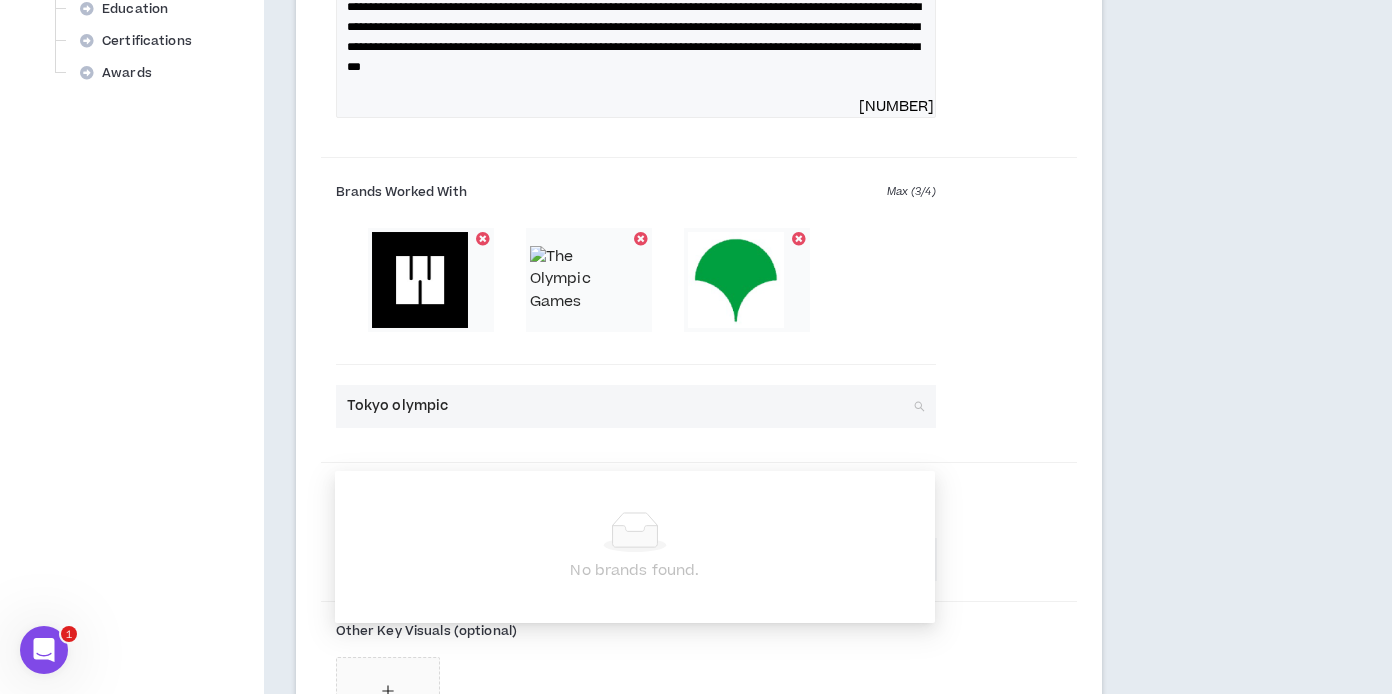 drag, startPoint x: 451, startPoint y: 444, endPoint x: 335, endPoint y: 440, distance: 116.06895 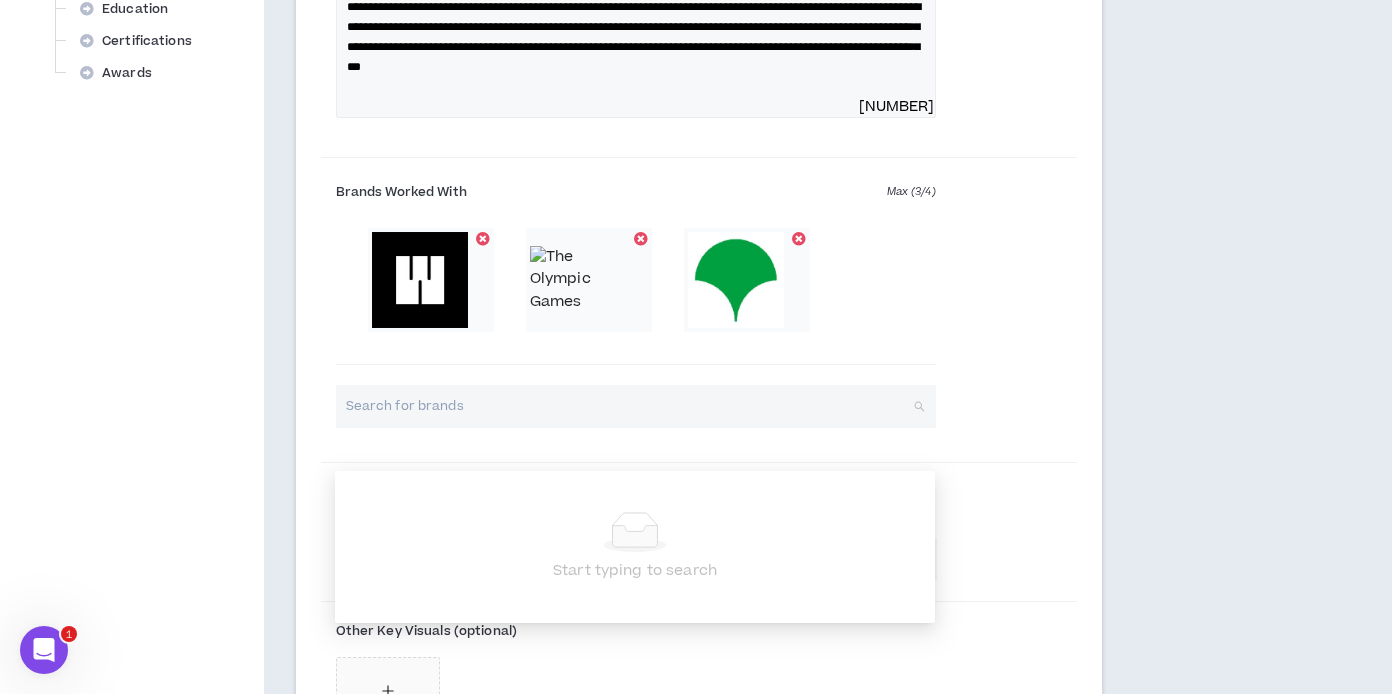 click on "Brands Worked With Max ( 3  /  4 ) Search for brands" at bounding box center (699, 312) 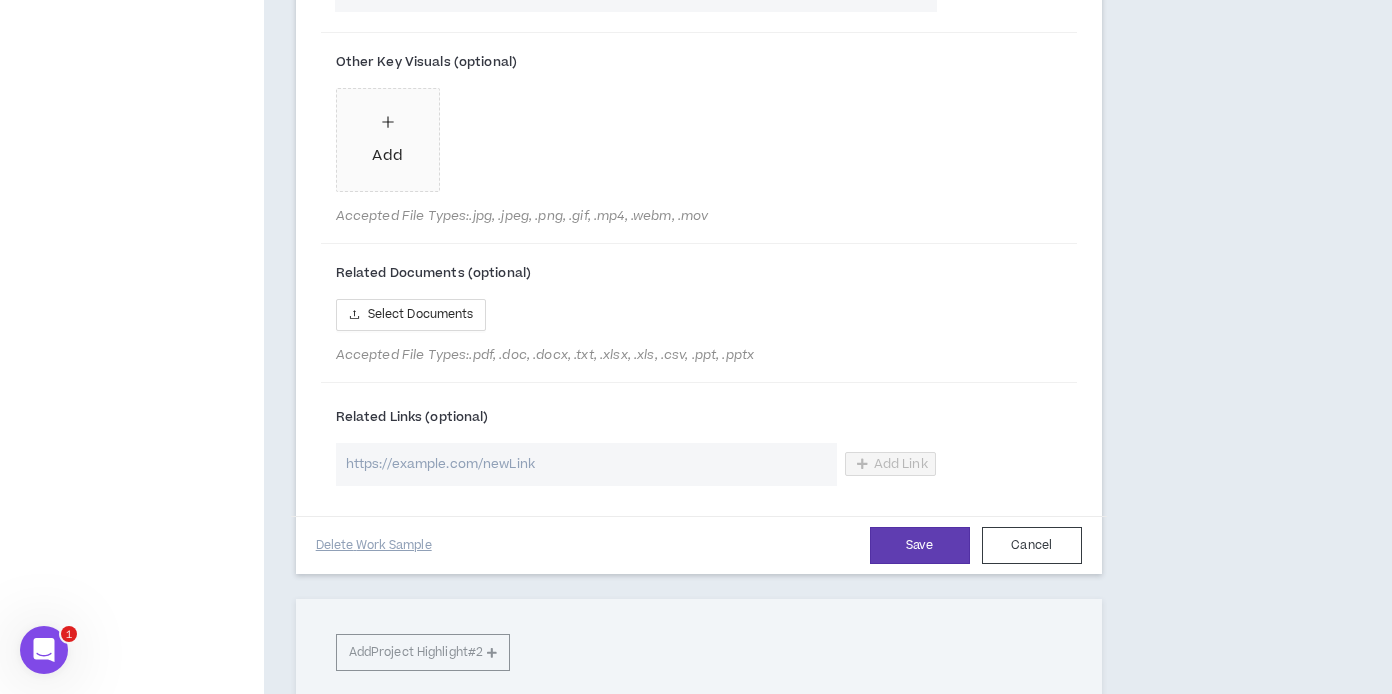 scroll, scrollTop: 1481, scrollLeft: 0, axis: vertical 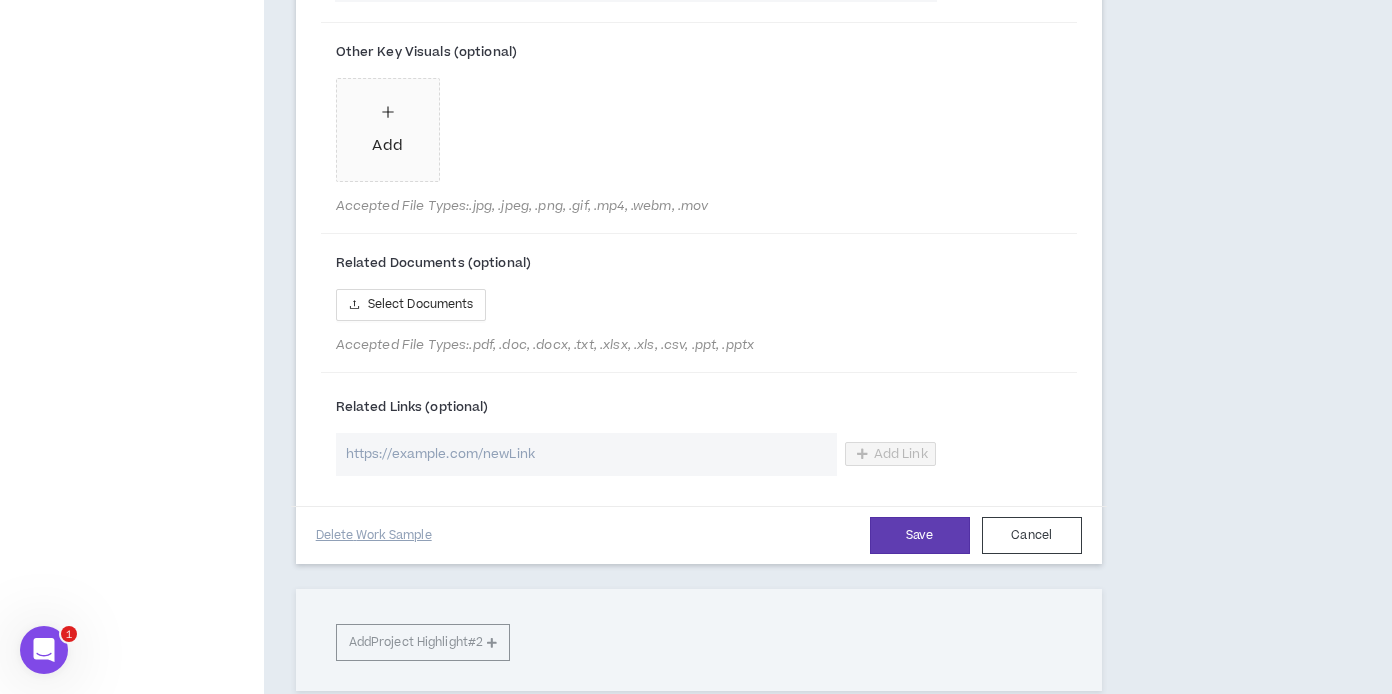 click at bounding box center (586, 454) 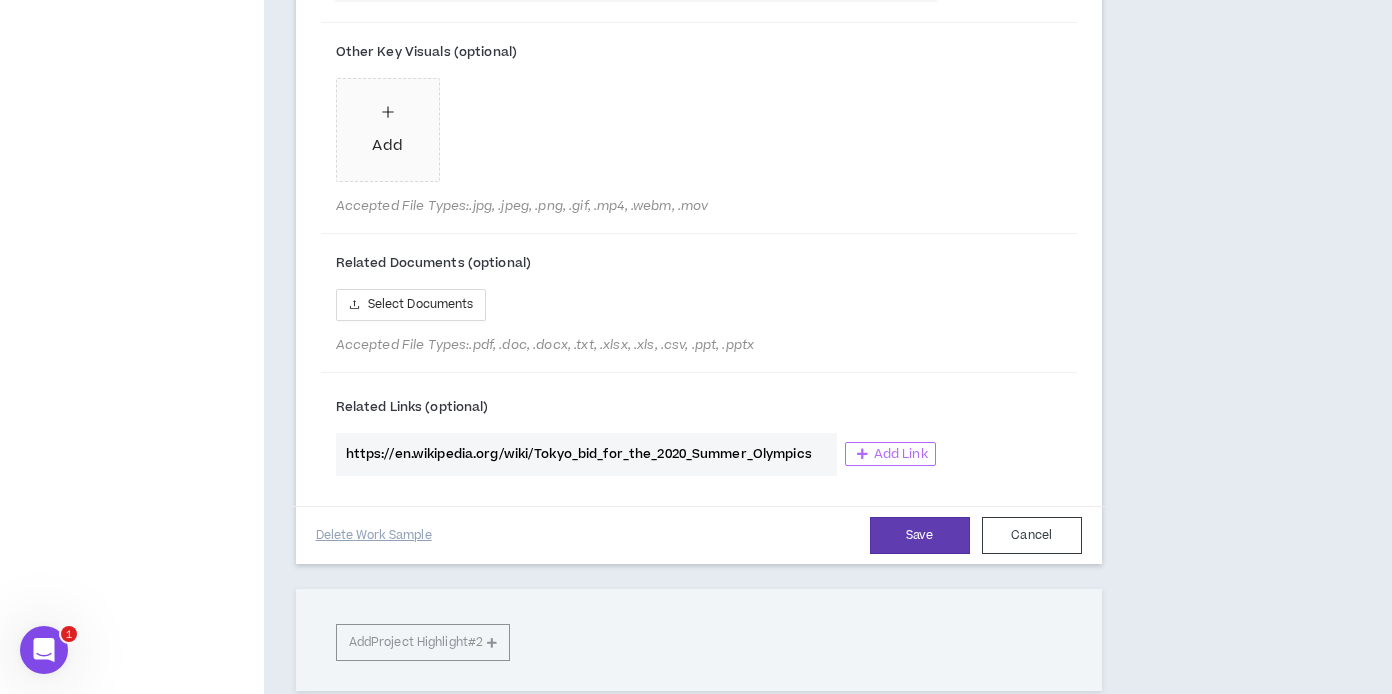 type on "https://en.wikipedia.org/wiki/Tokyo_bid_for_the_2020_Summer_Olympics" 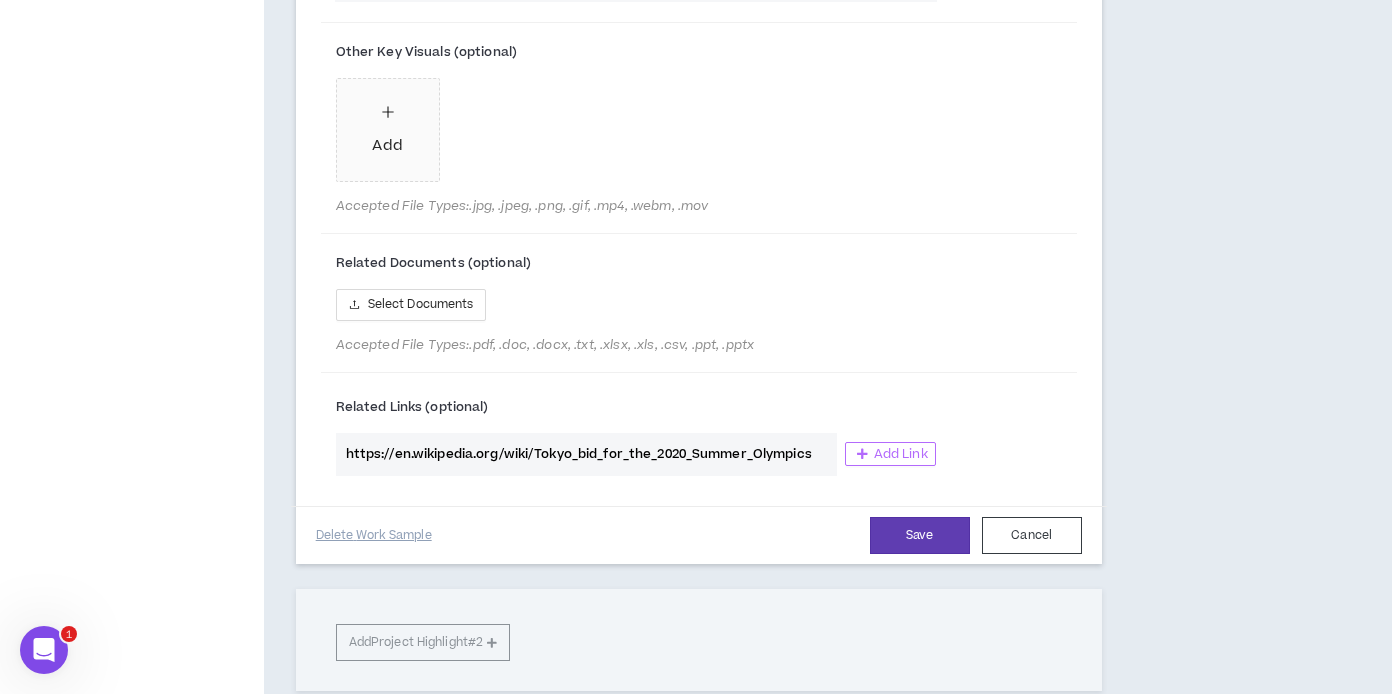 click on "Add Link" at bounding box center (901, 454) 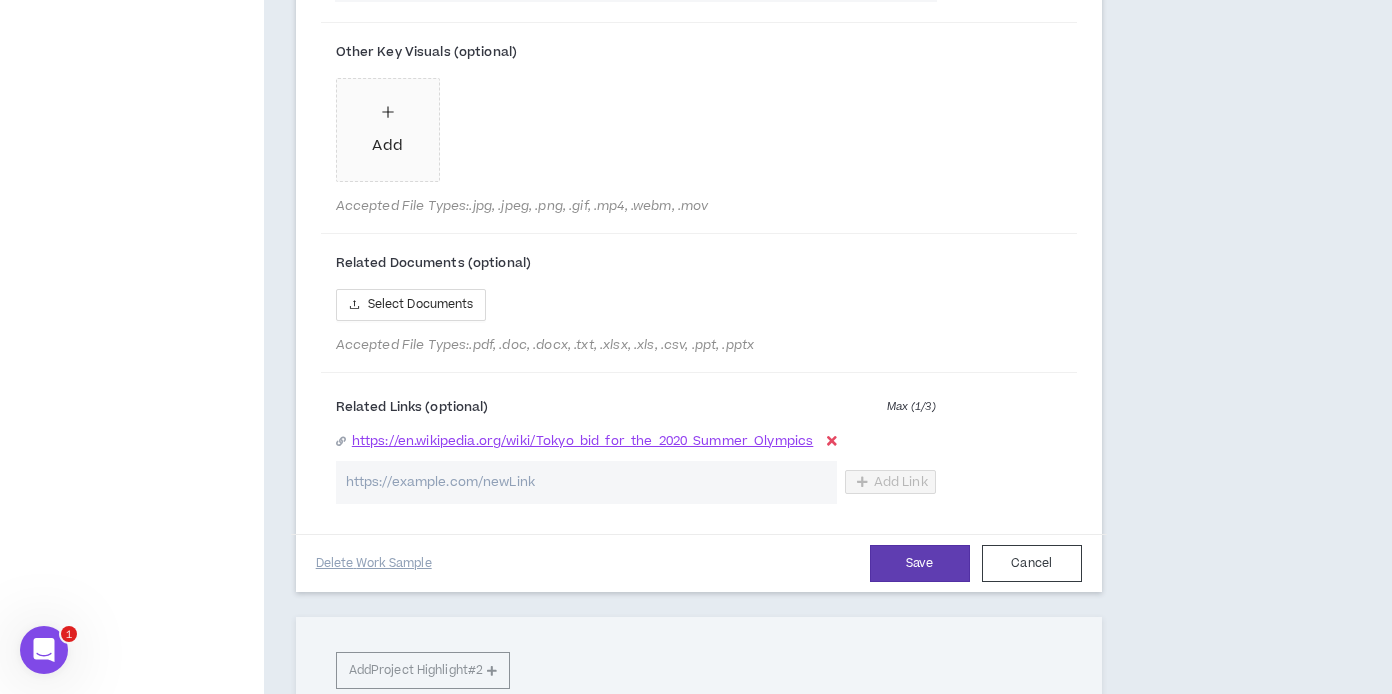 click at bounding box center (586, 482) 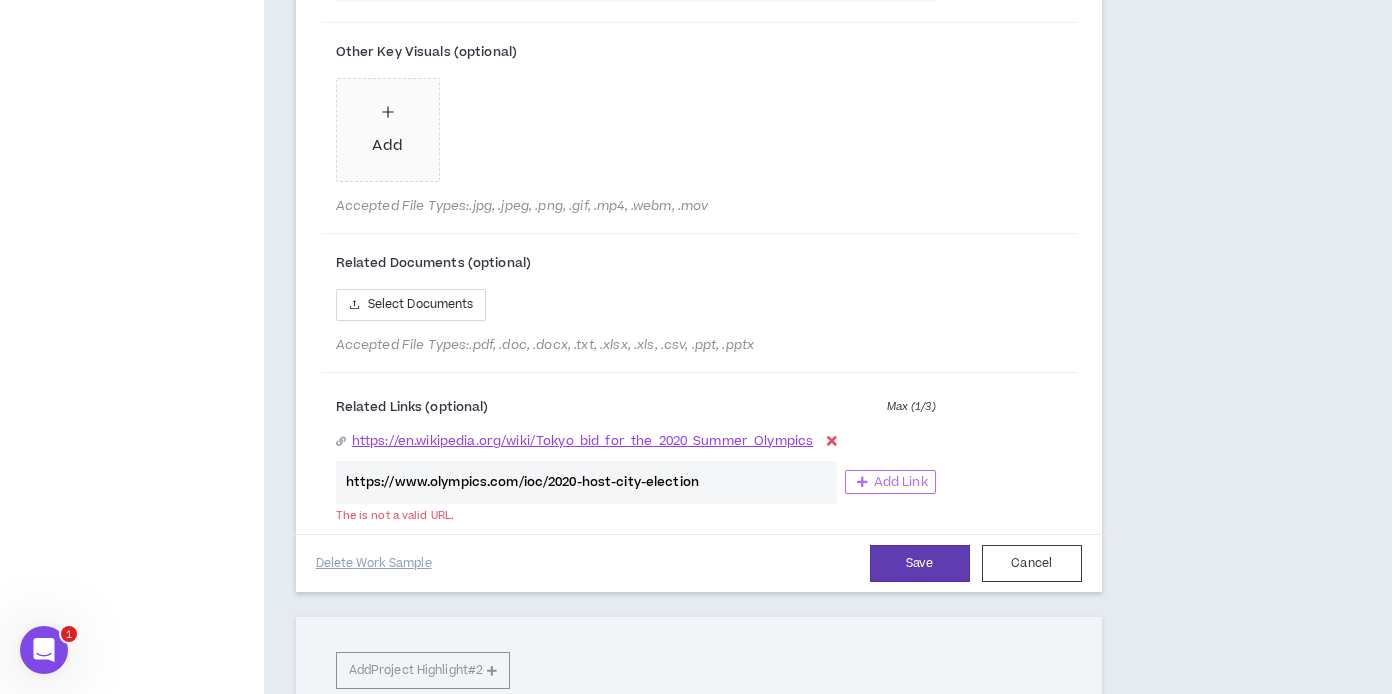 type on "https://www.olympics.com/ioc/2020-host-city-election" 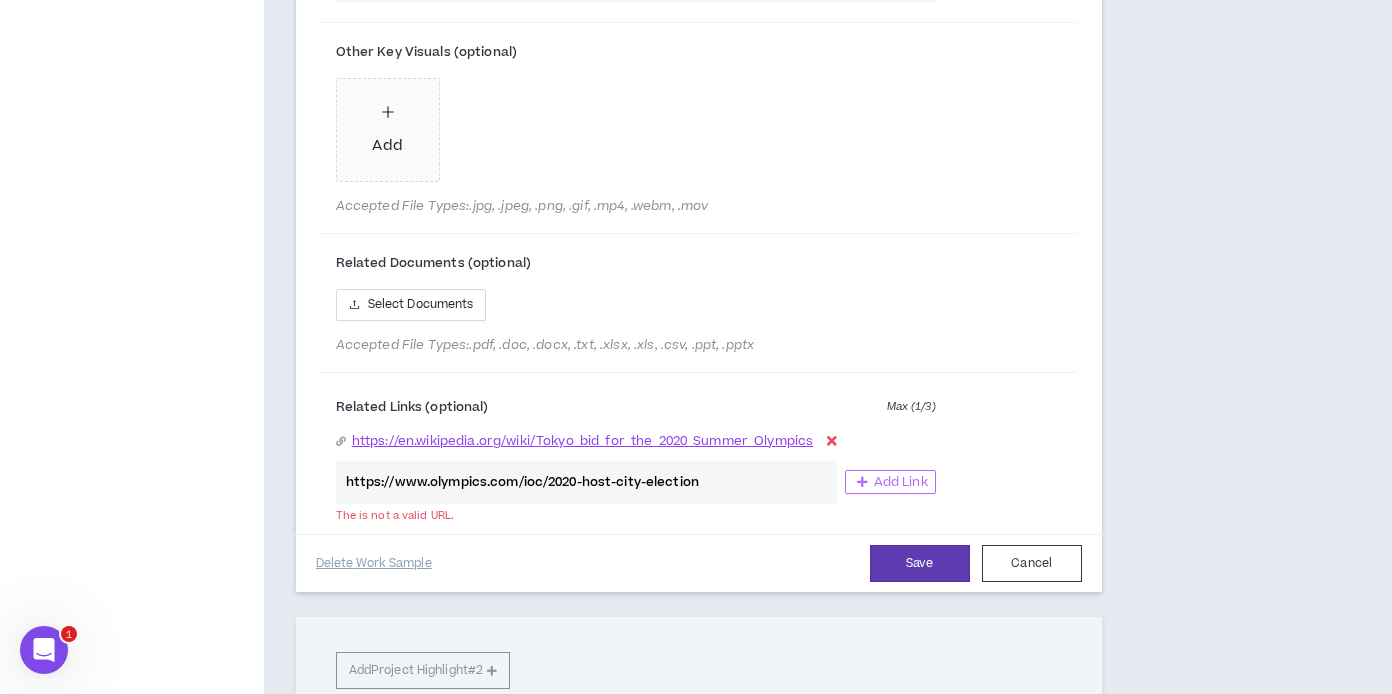 click on "Add Link" at bounding box center [901, 482] 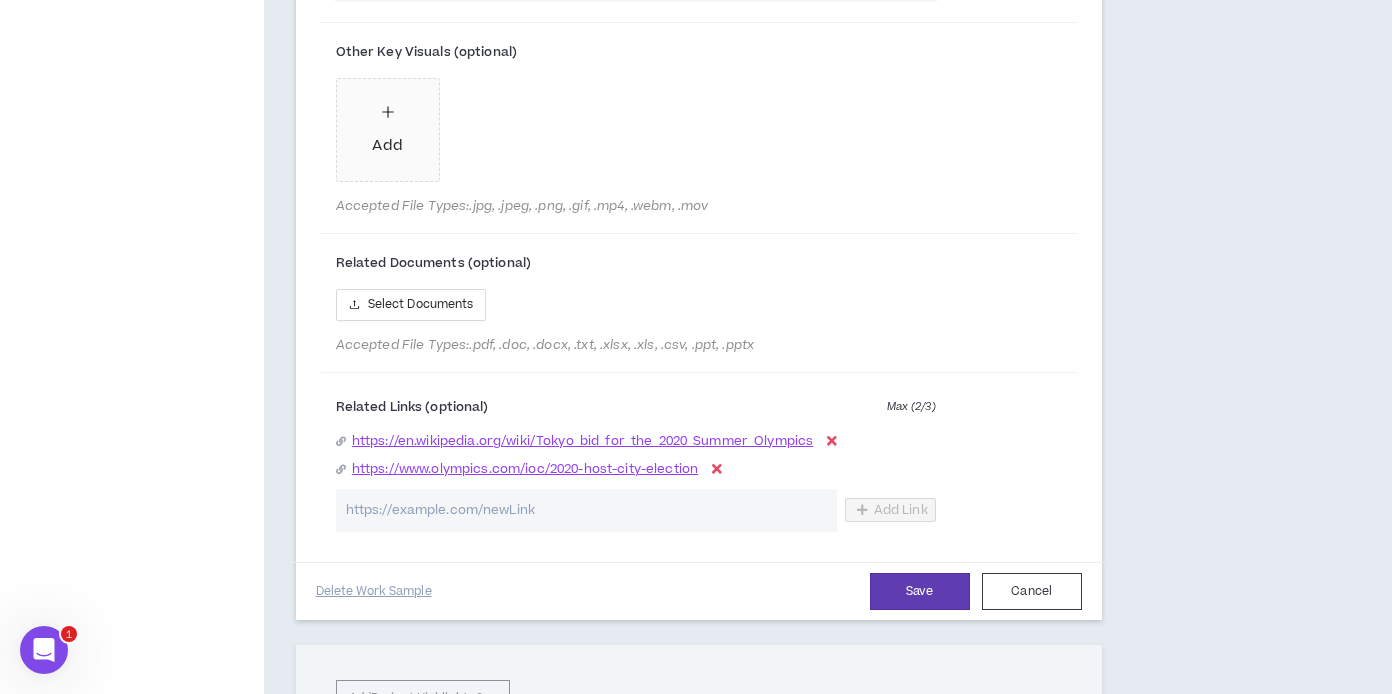 click at bounding box center (586, 510) 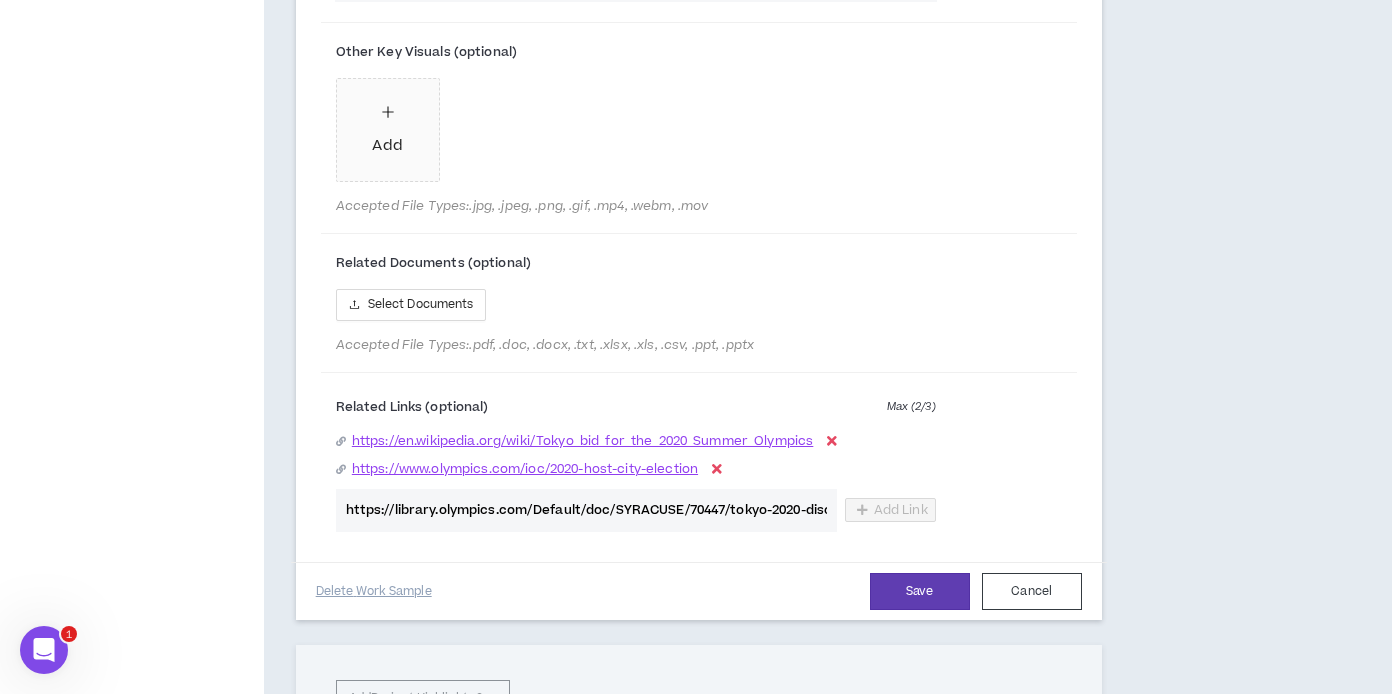 scroll, scrollTop: 0, scrollLeft: 461, axis: horizontal 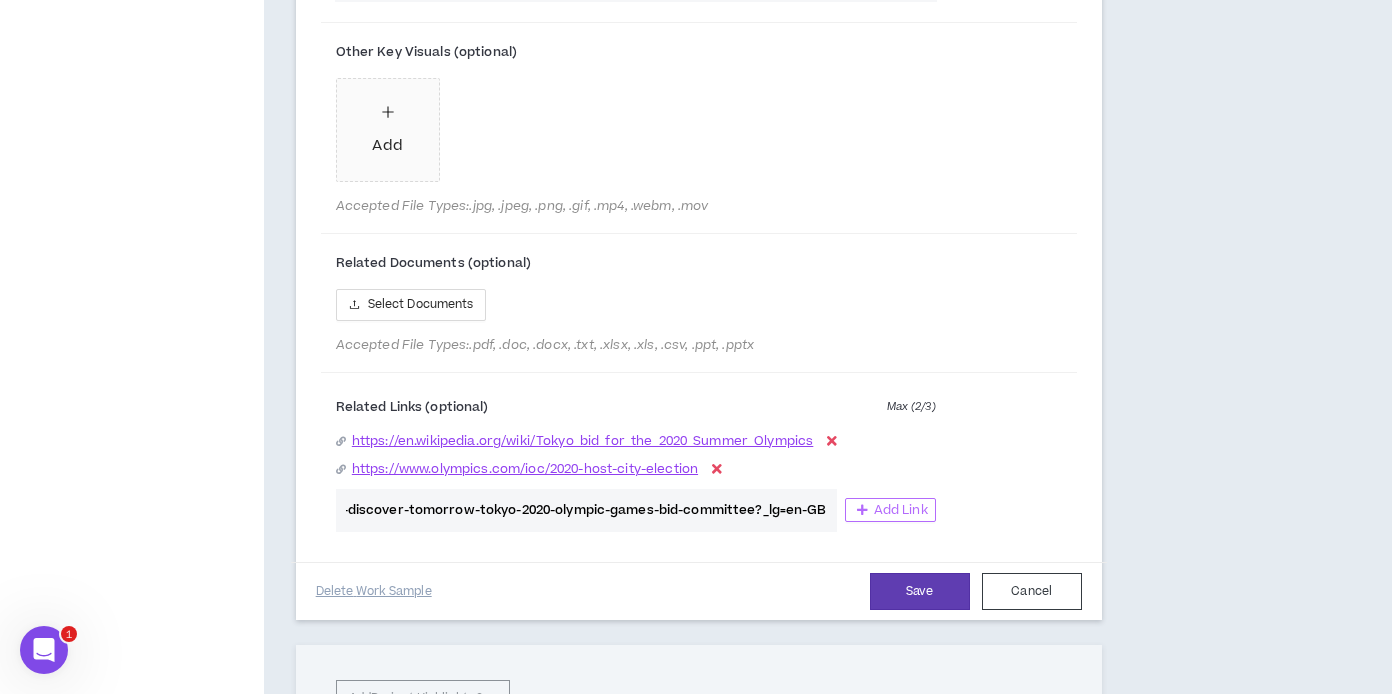 type on "https://library.olympics.com/Default/doc/SYRACUSE/70447/tokyo-2020-discover-tomorrow-tokyo-2020-olympic-games-bid-committee?_lg=en-GB" 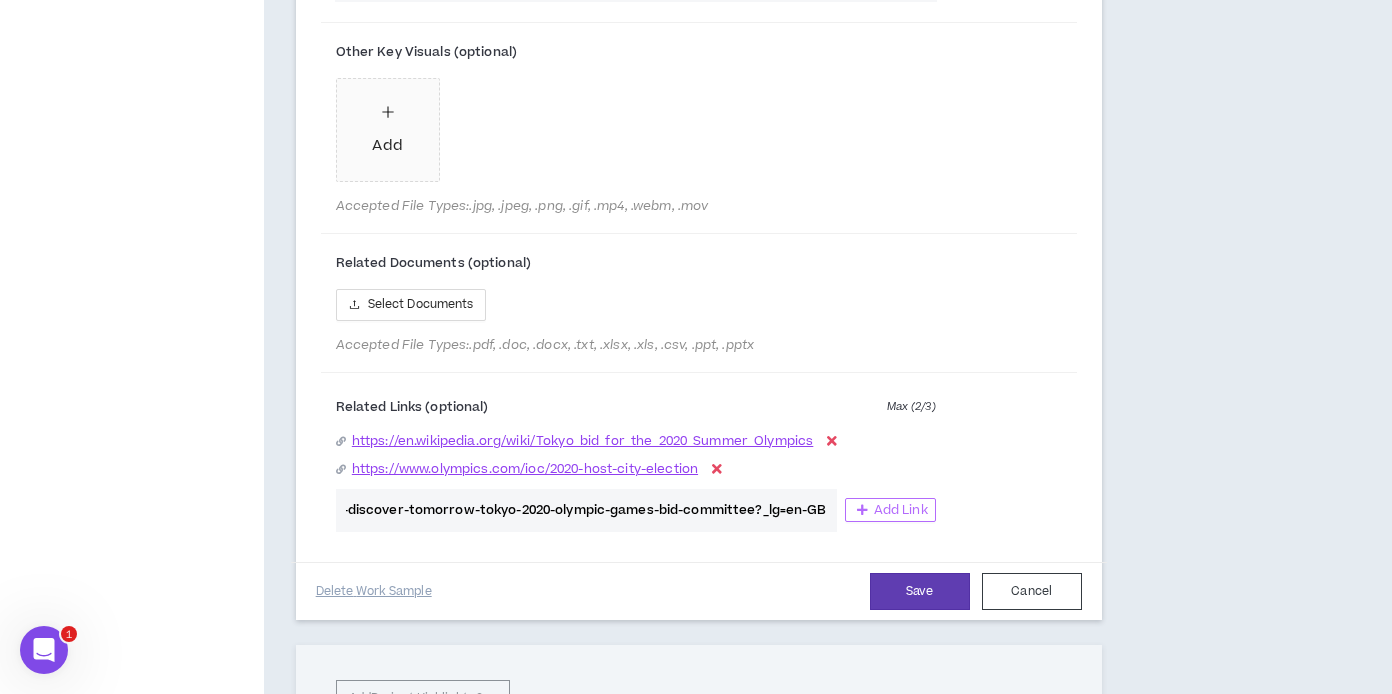 click on "Add Link" at bounding box center [901, 510] 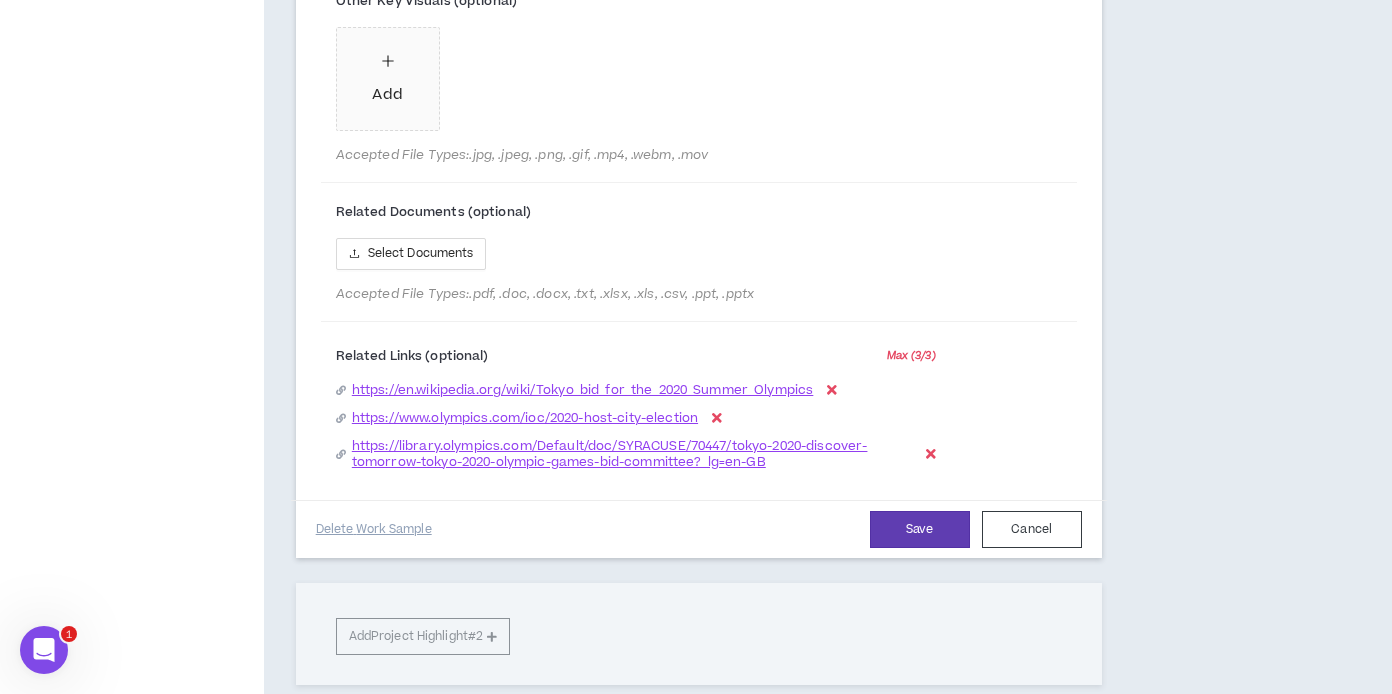 scroll, scrollTop: 1538, scrollLeft: 0, axis: vertical 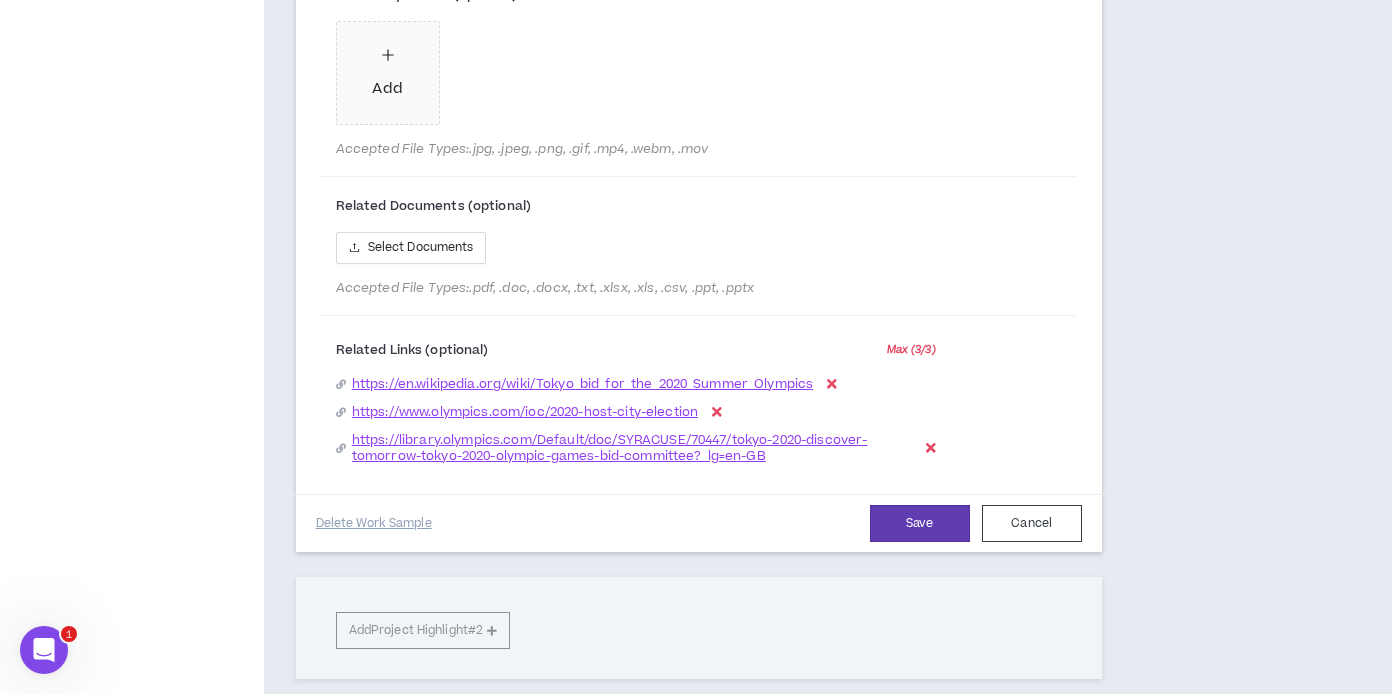 click at bounding box center [931, 448] 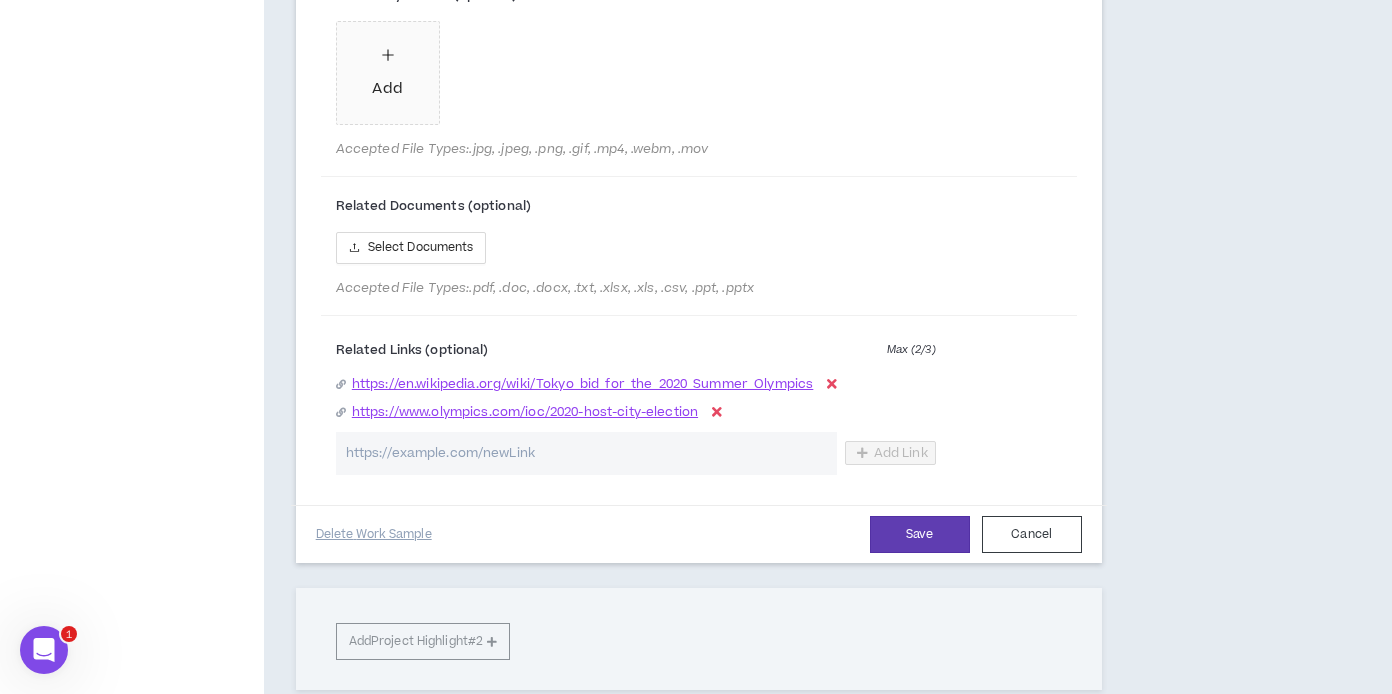 click at bounding box center [586, 453] 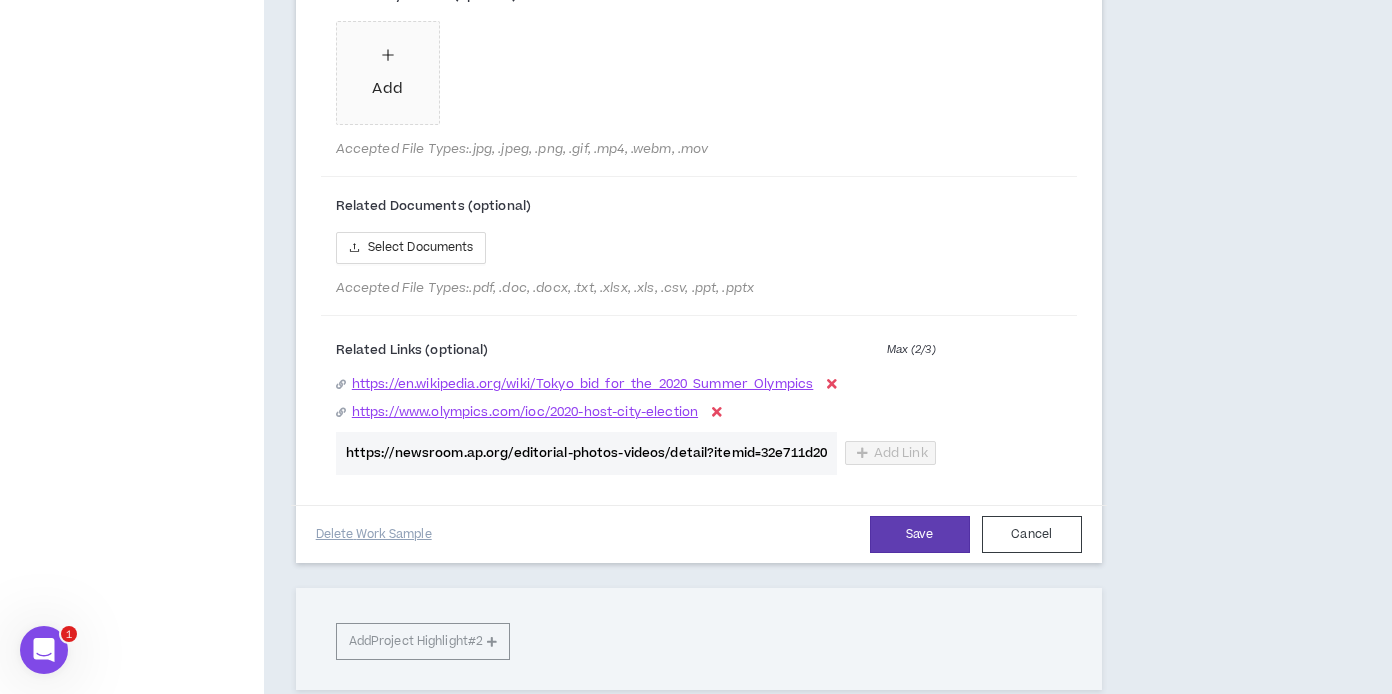 scroll, scrollTop: 0, scrollLeft: 886, axis: horizontal 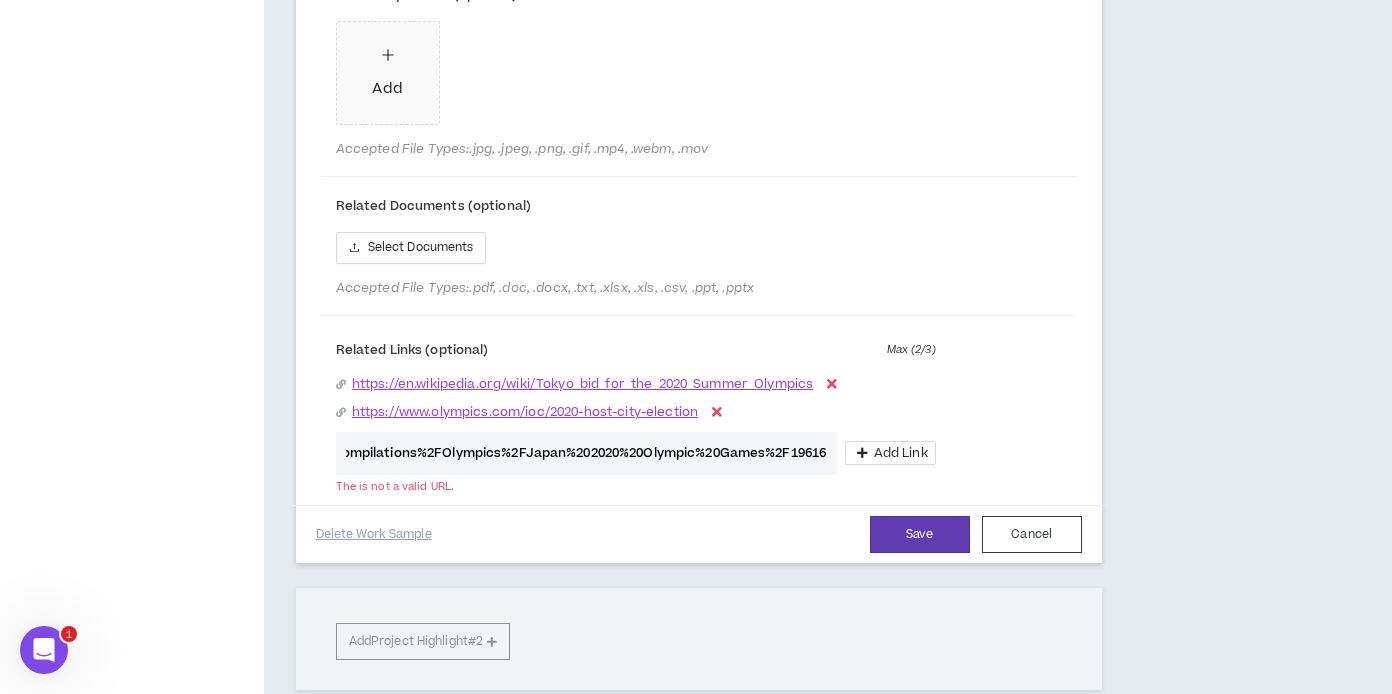type on "https://newsroom.ap.org/editorial-photos-videos/detail?itemid=32e711d20c6d2525a9bfc70718d12a7c&mediatype=video&searchfilter=Compilations%2FOlympics%2FJapan%202020%20Olympic%20Games%2F19616" 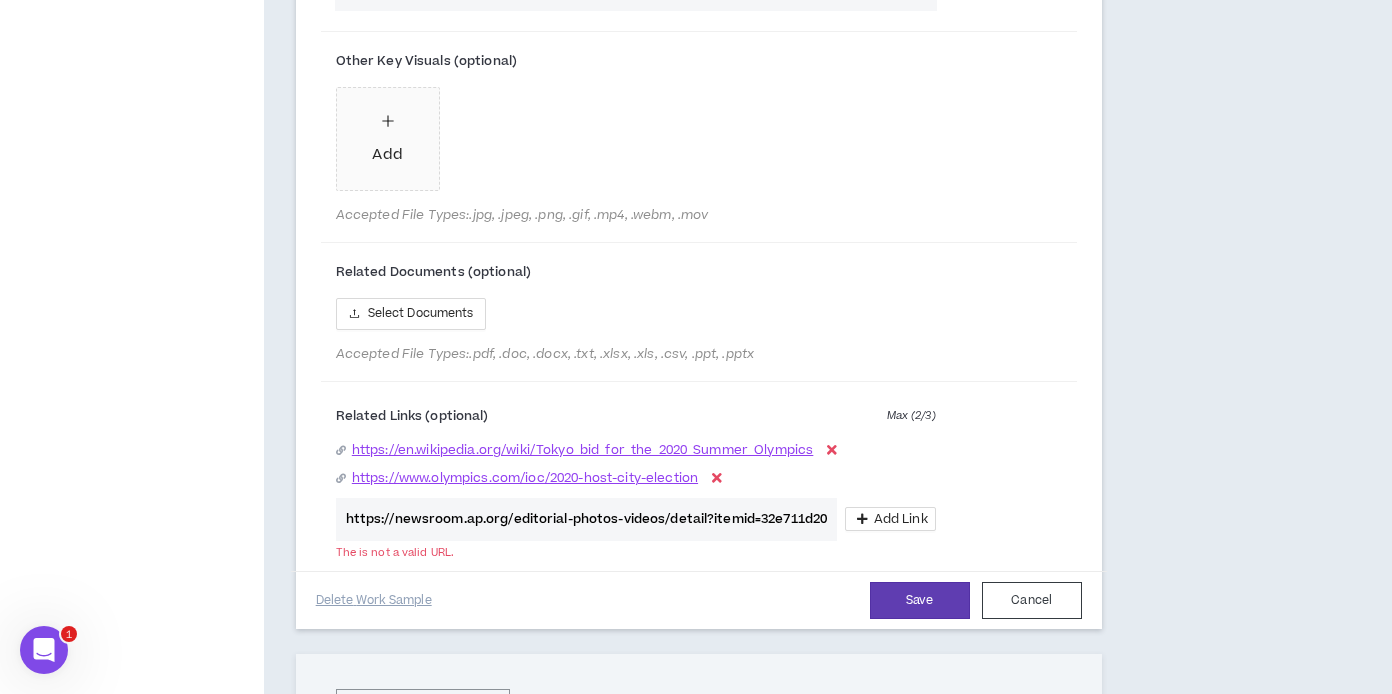 scroll, scrollTop: 1473, scrollLeft: 0, axis: vertical 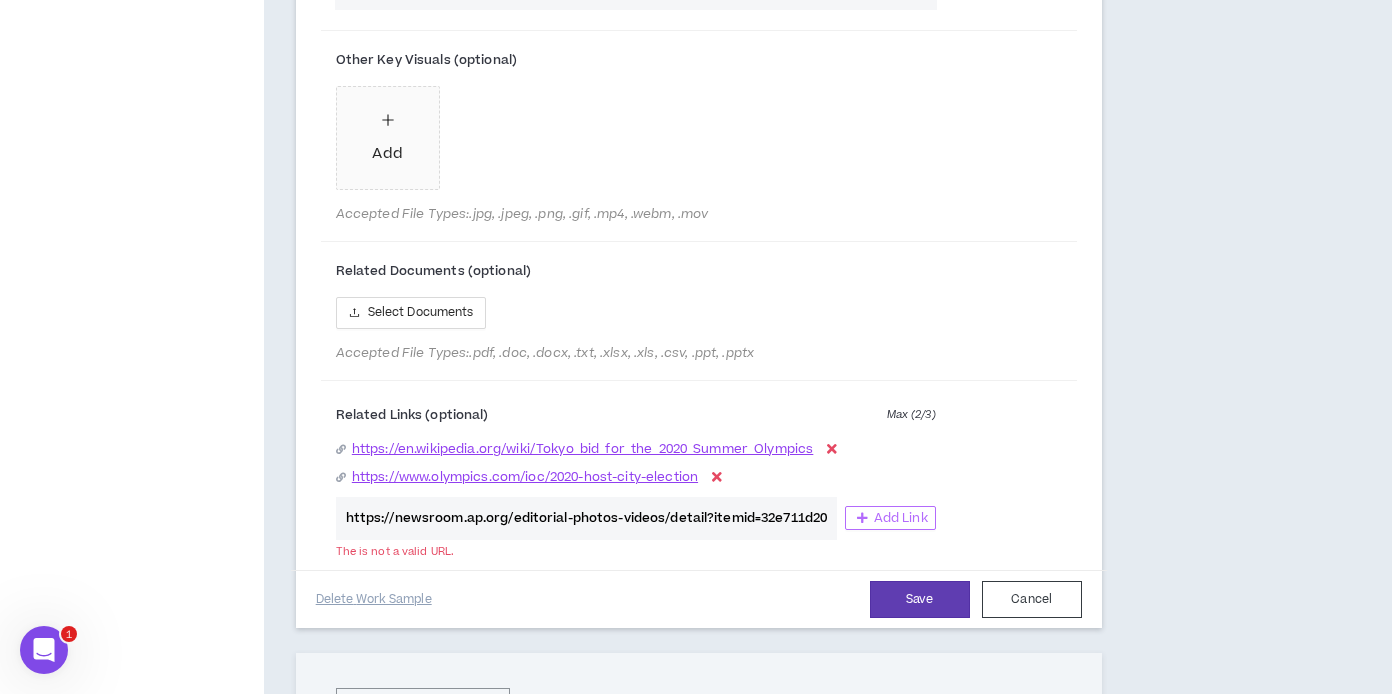 click on "Add Link" at bounding box center [901, 518] 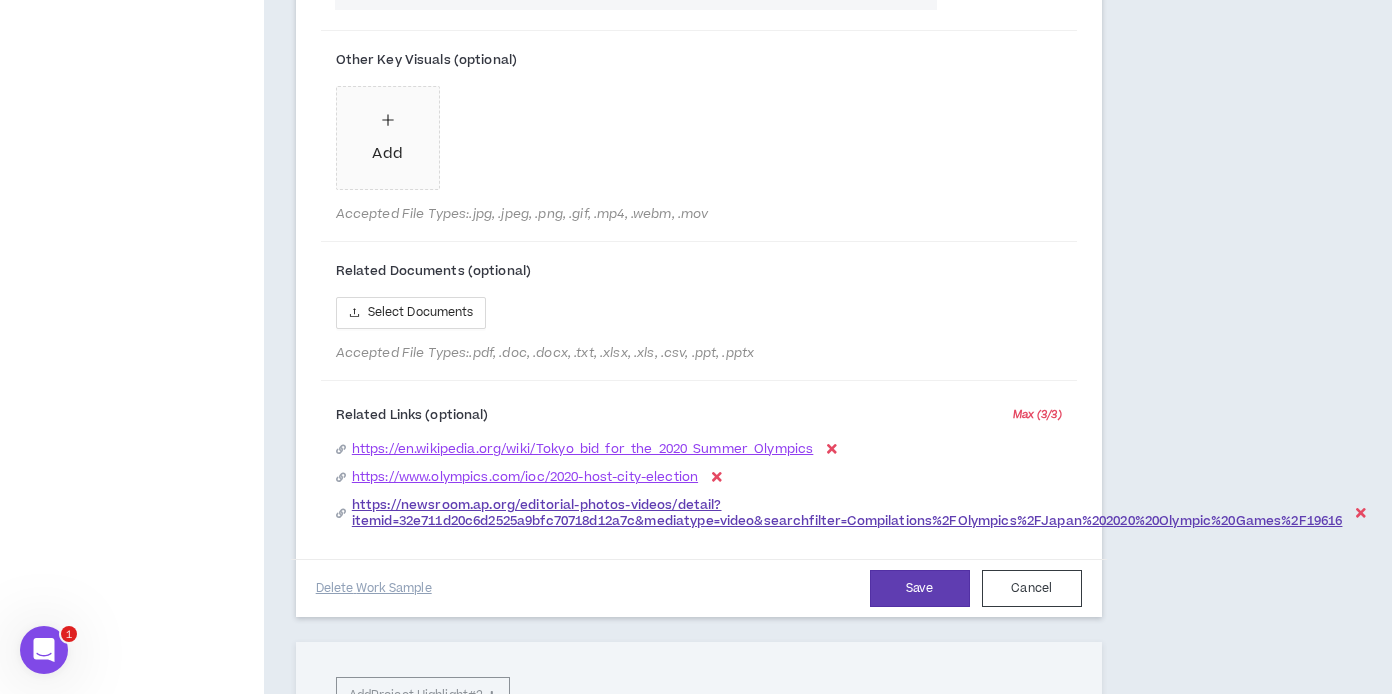 click on "https://newsroom.ap.org/editorial-photos-videos/detail?itemid=32e711d20c6d2525a9bfc70718d12a7c&mediatype=video&searchfilter=Compilations%2FOlympics%2FJapan%202020%20Olympic%20Games%2F19616" at bounding box center (847, 513) 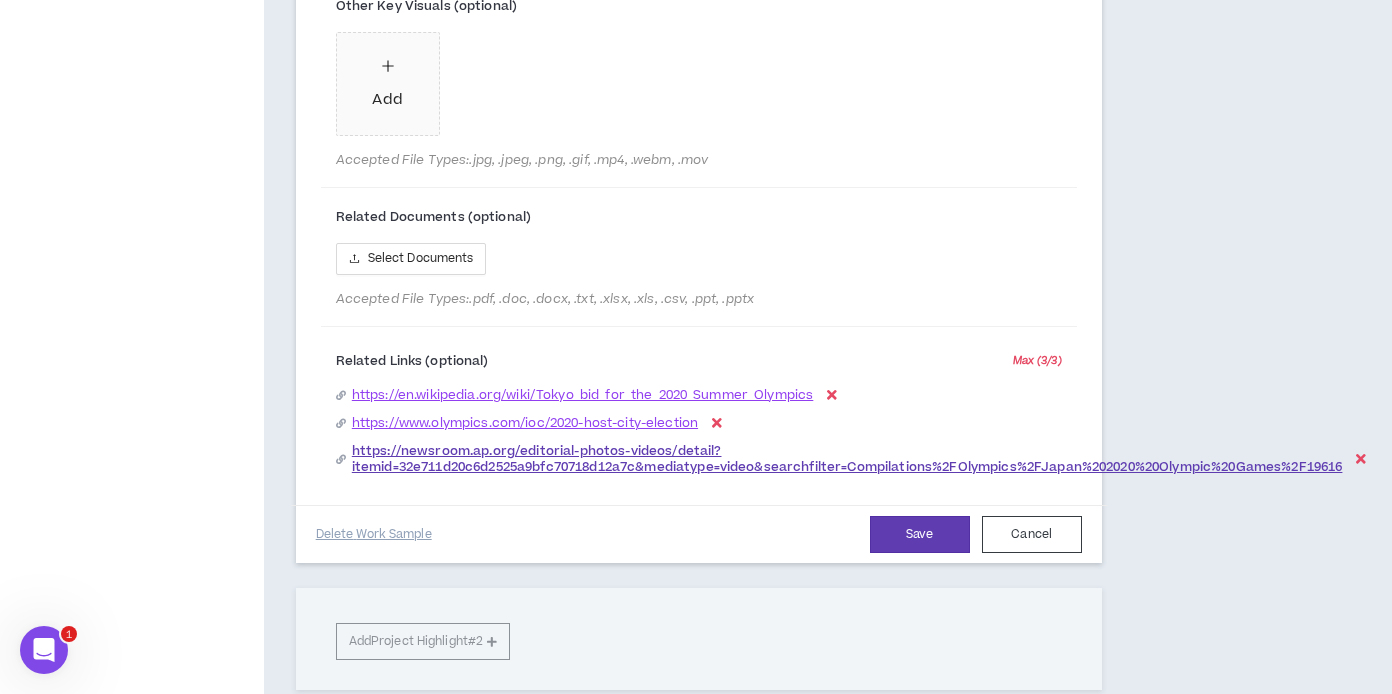 scroll, scrollTop: 1533, scrollLeft: 0, axis: vertical 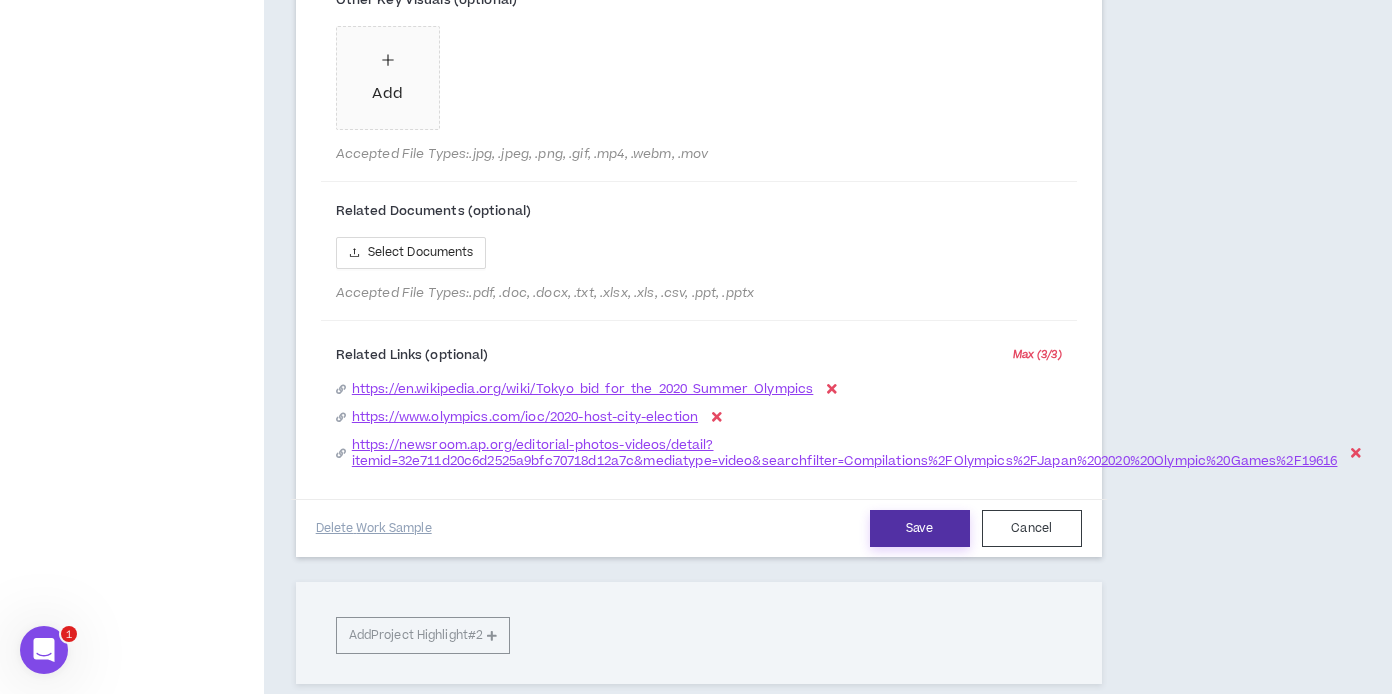 click on "Save" at bounding box center [920, 528] 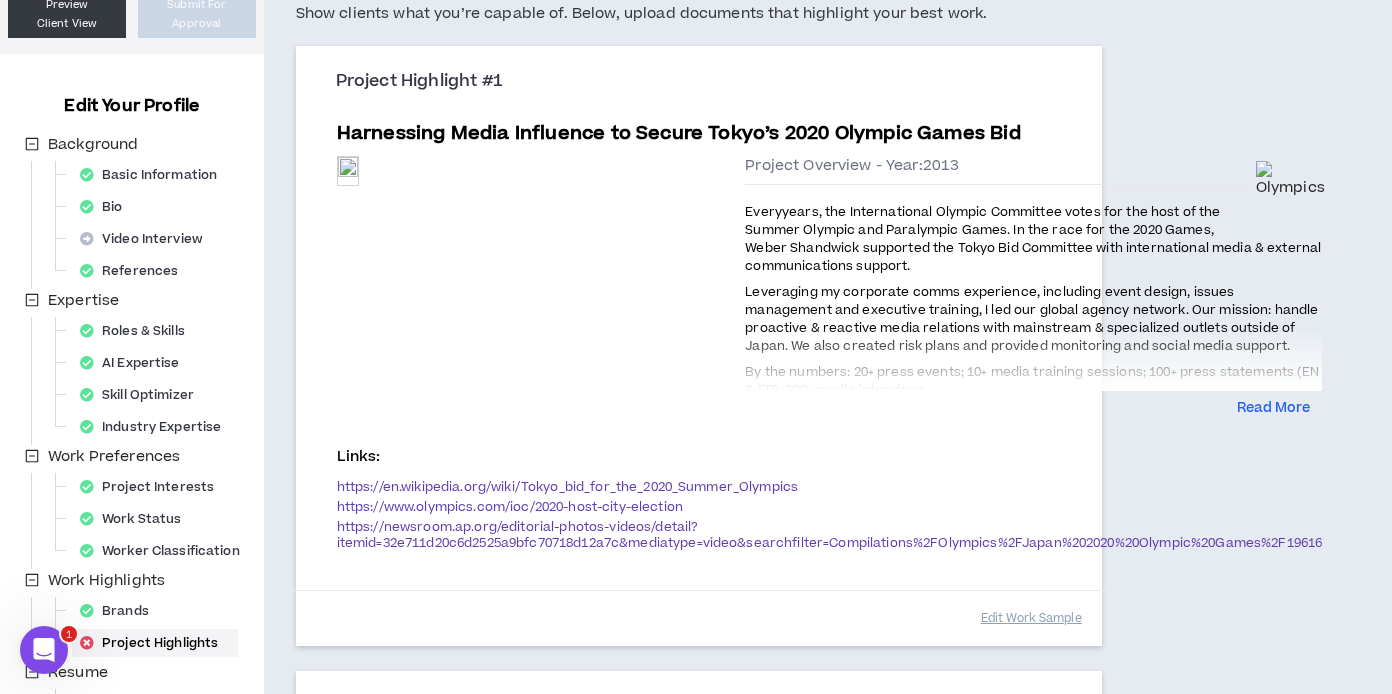 scroll, scrollTop: 173, scrollLeft: 0, axis: vertical 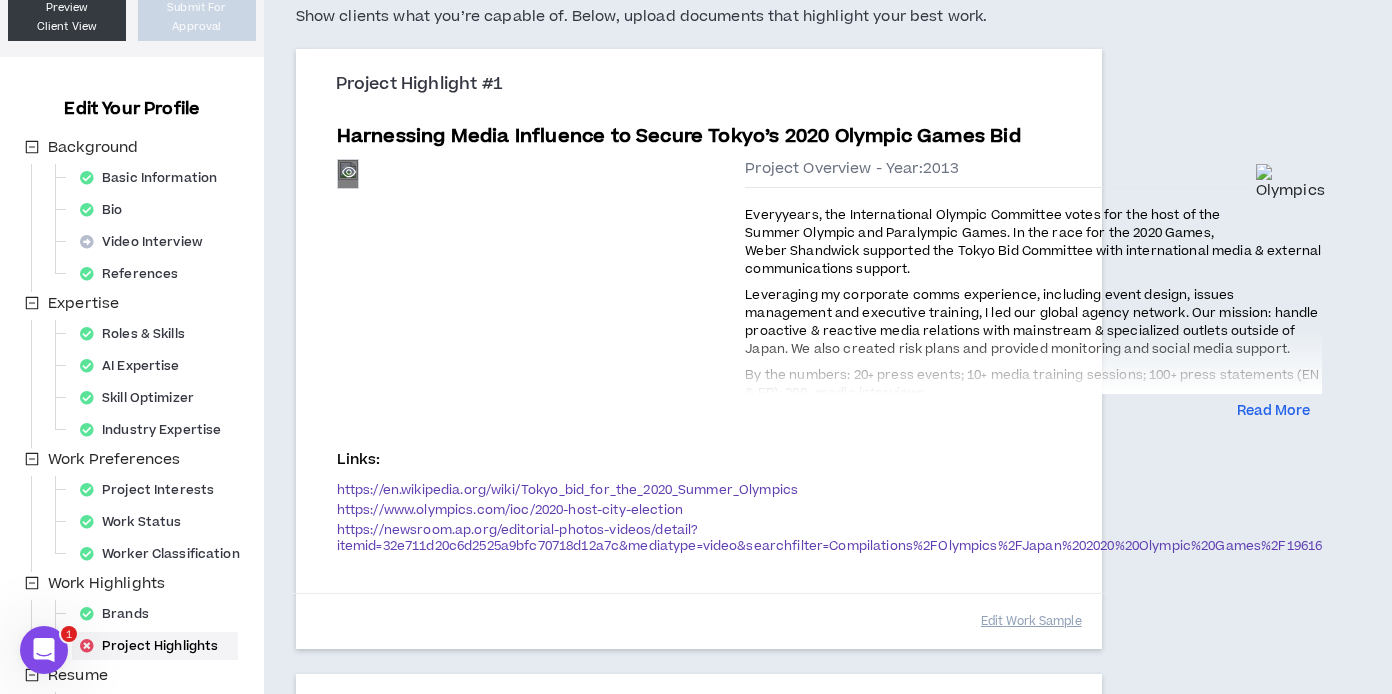 click 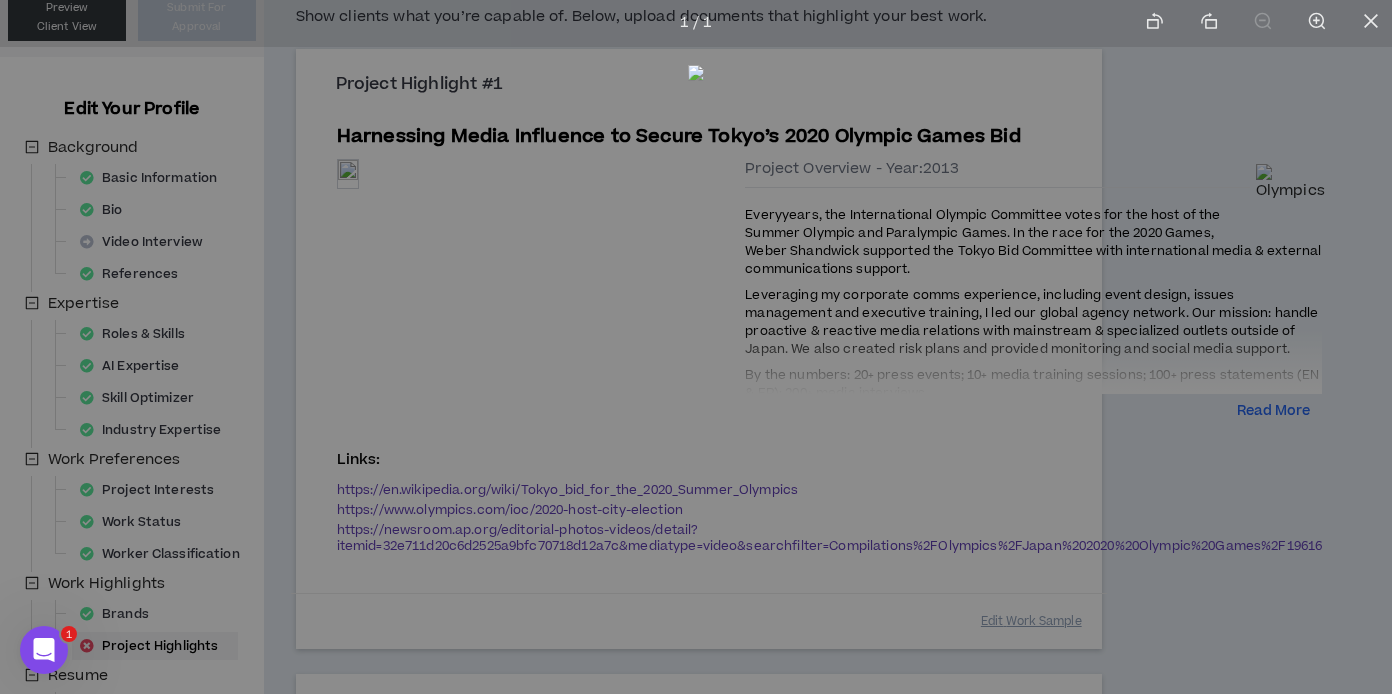 click at bounding box center [696, 347] 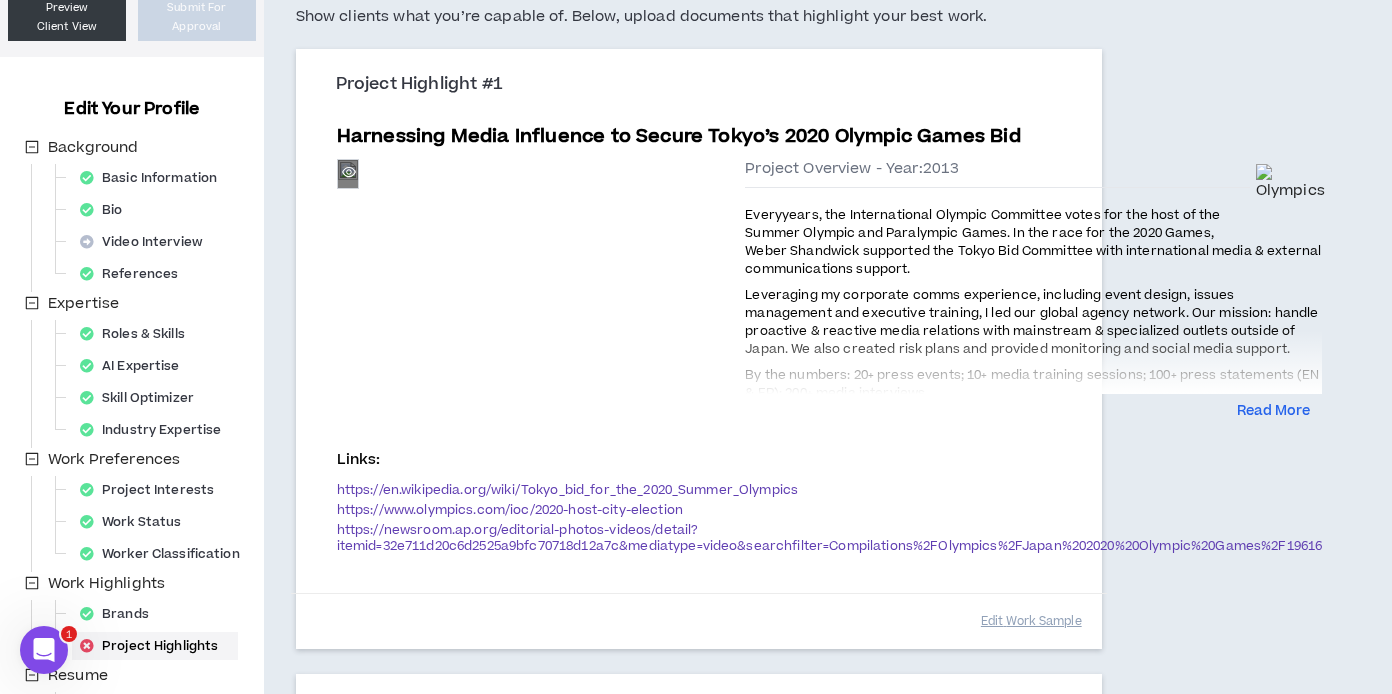 click on "Preview" at bounding box center (348, 173) 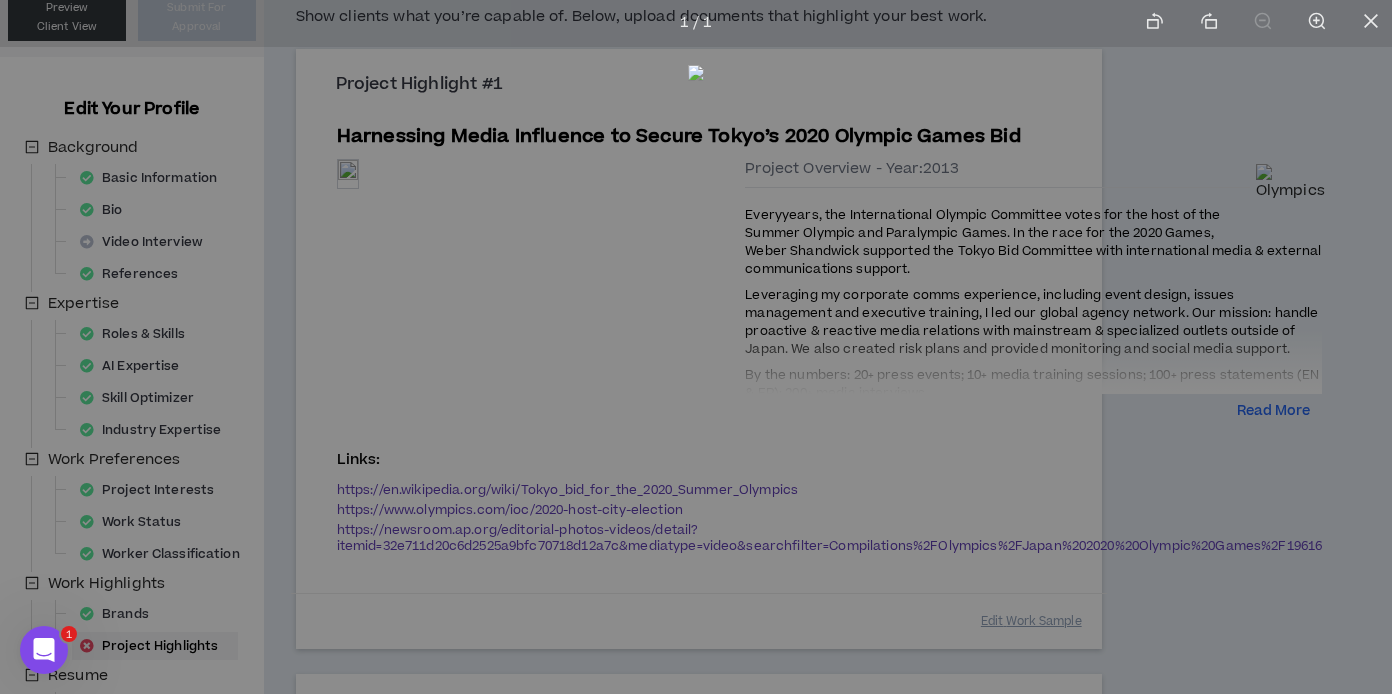 click at bounding box center [696, 347] 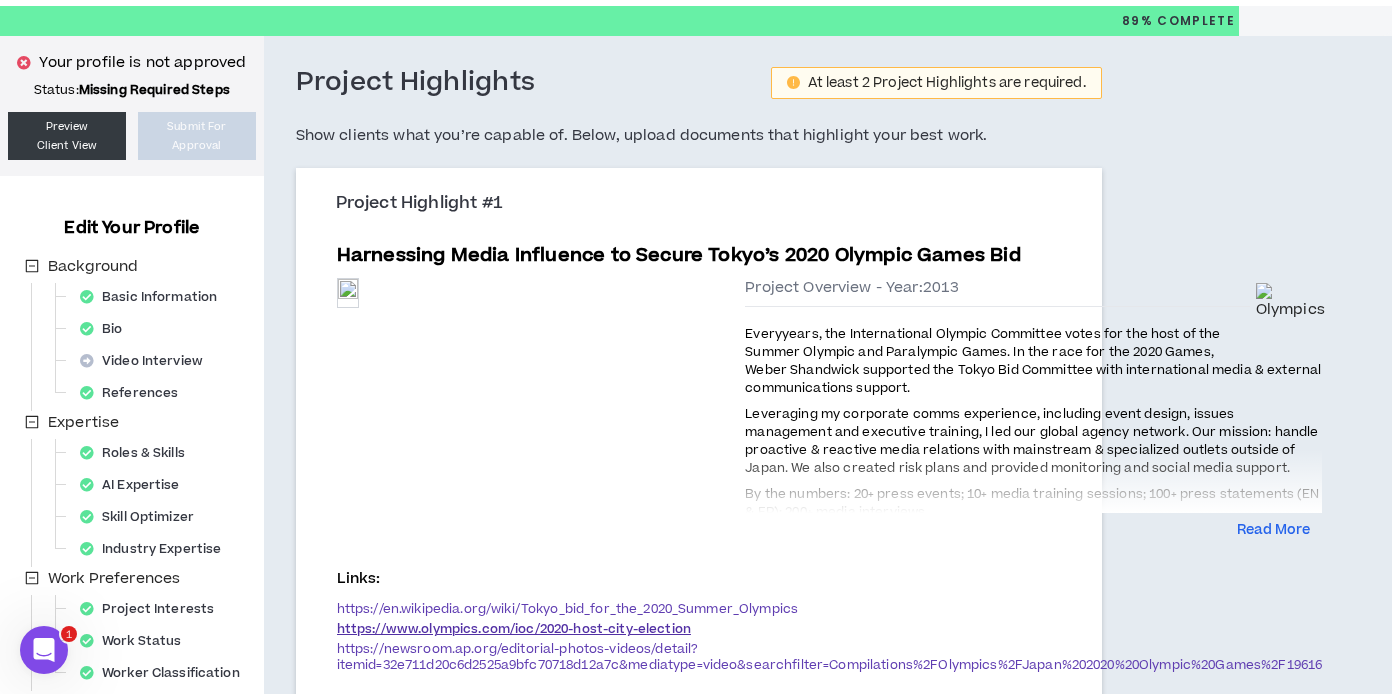 scroll, scrollTop: 0, scrollLeft: 0, axis: both 